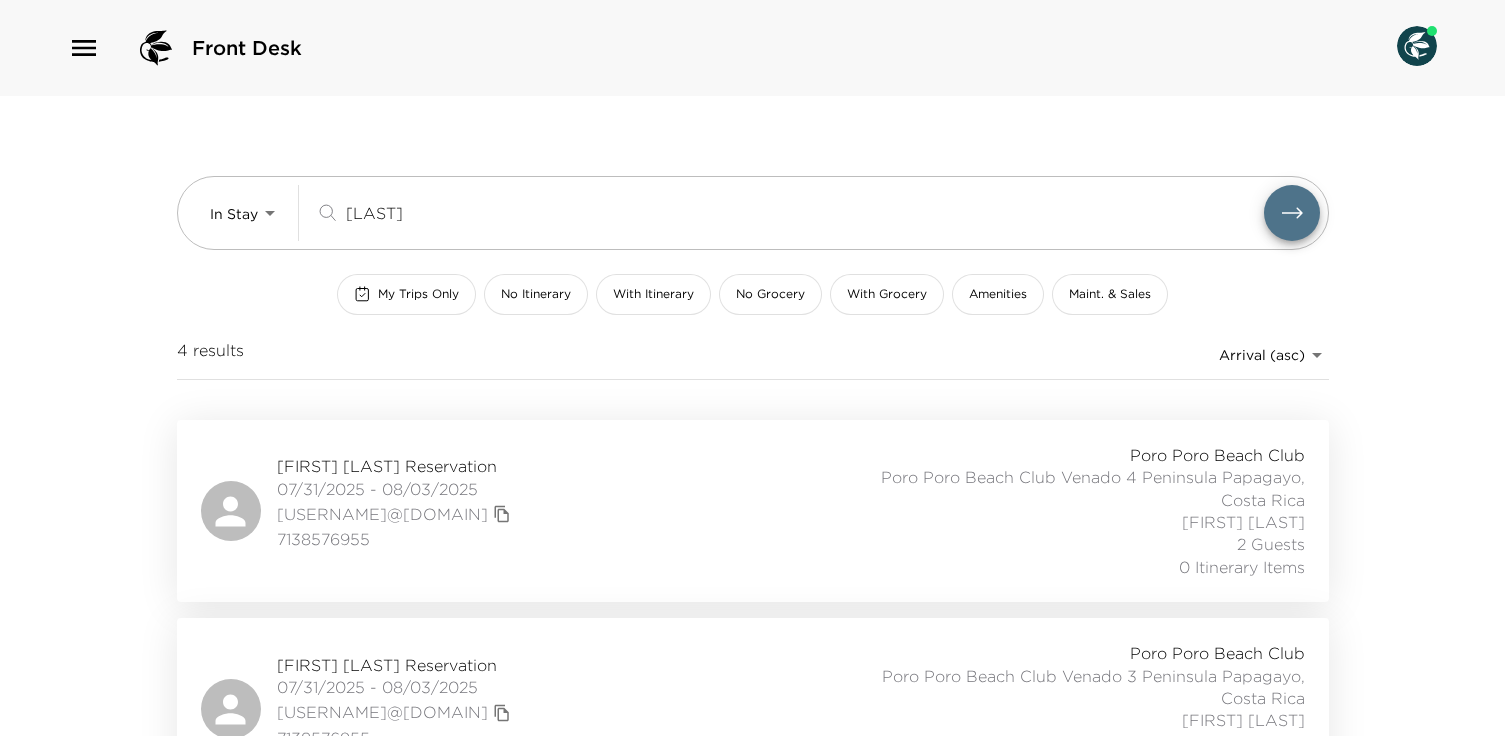 scroll, scrollTop: 203, scrollLeft: 0, axis: vertical 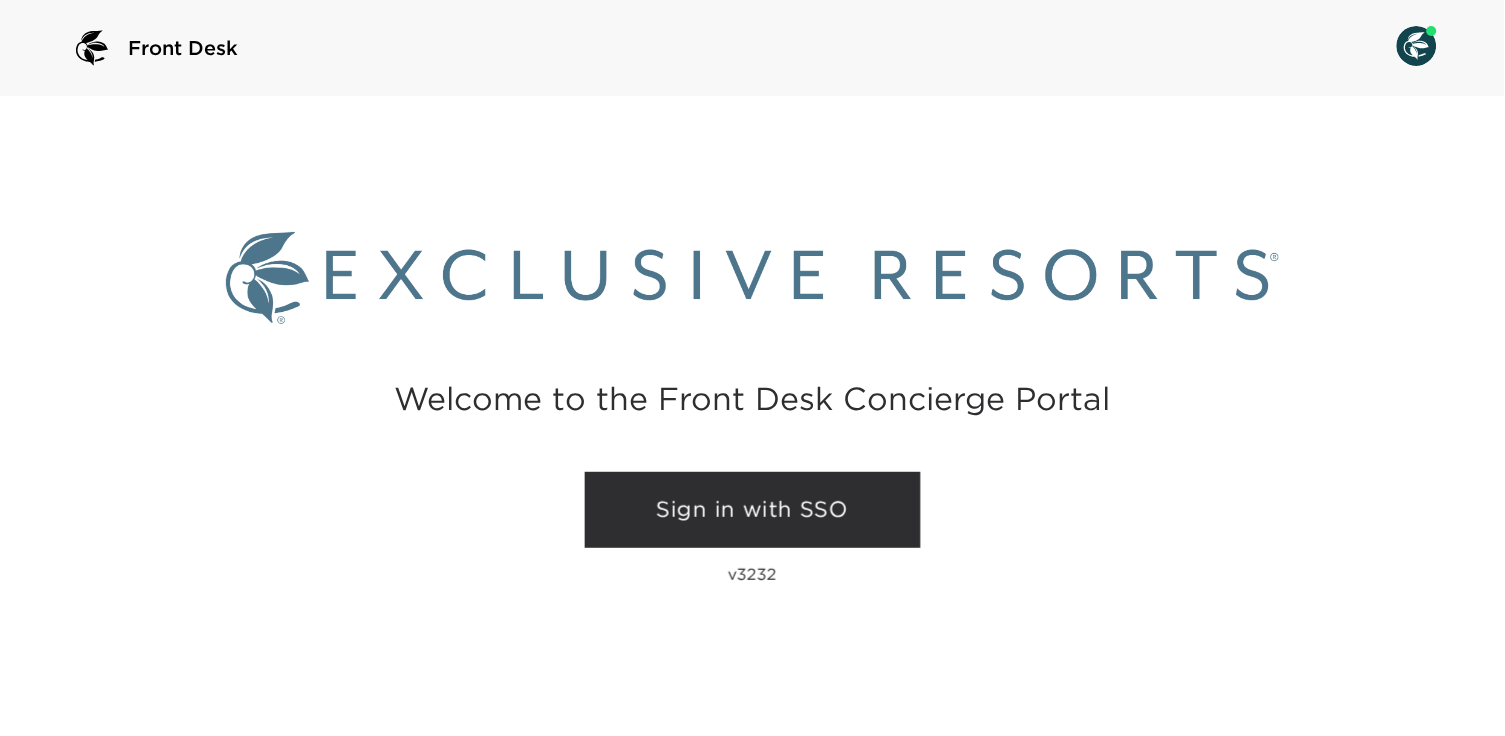 click on "Sign in with SSO" at bounding box center (753, 510) 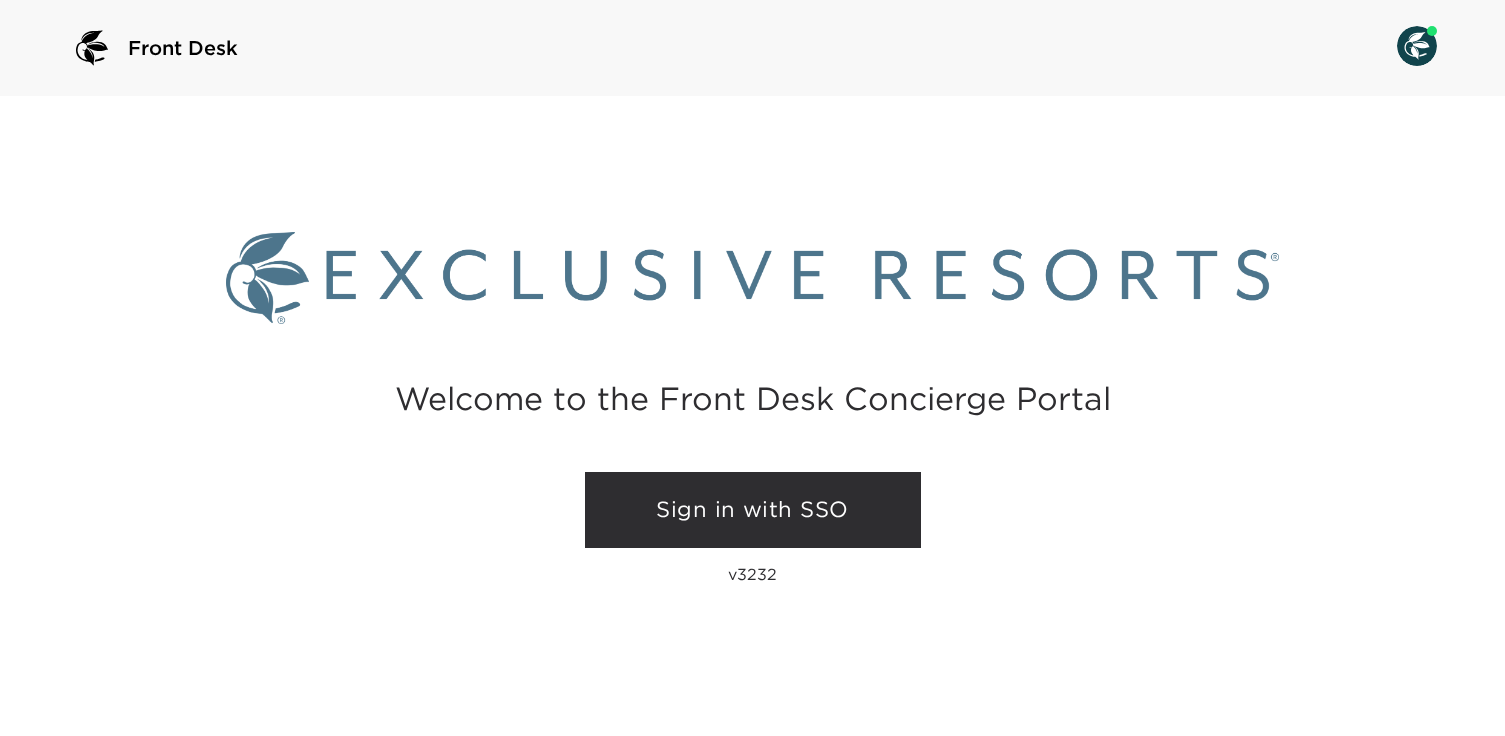 scroll, scrollTop: 0, scrollLeft: 0, axis: both 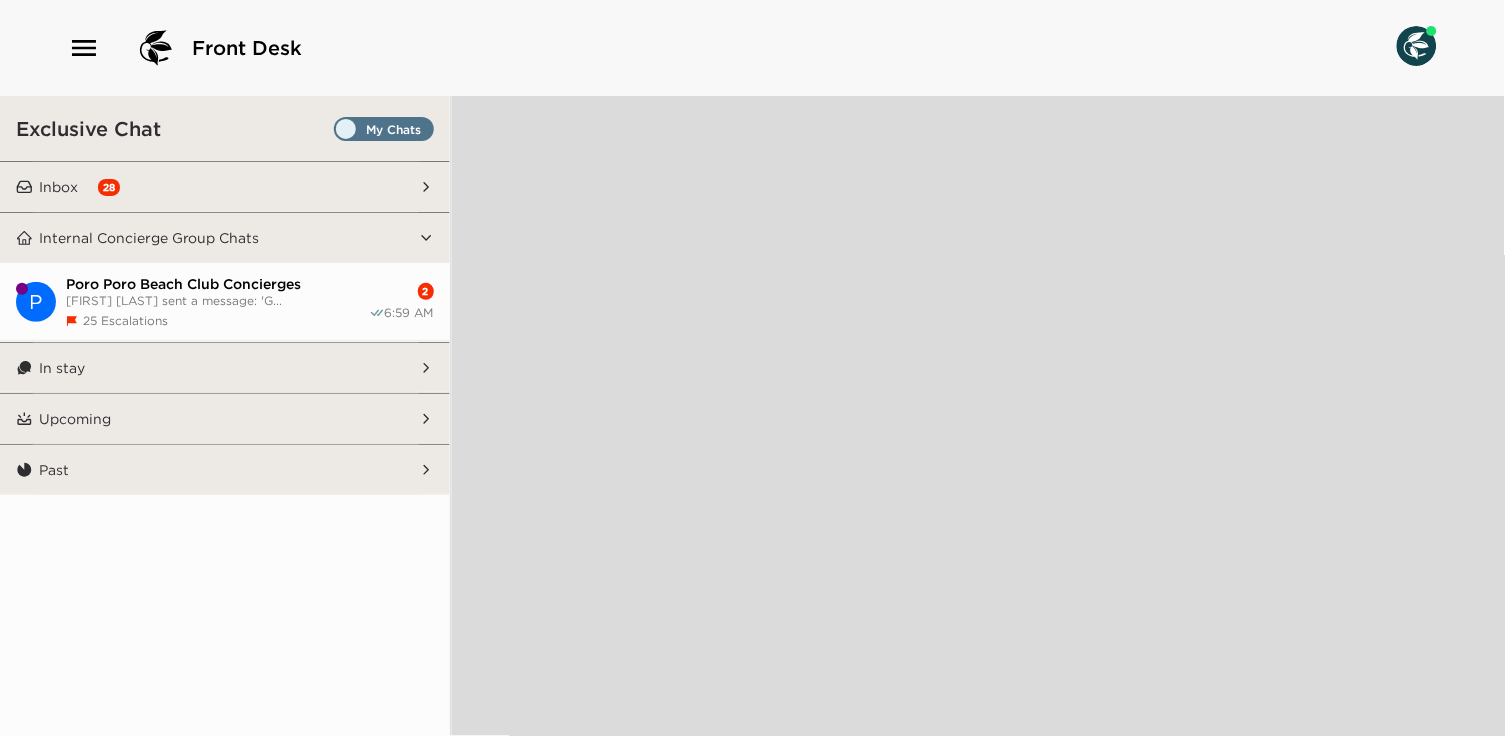 click on "Poro Poro Beach Club Concierges" at bounding box center [217, 284] 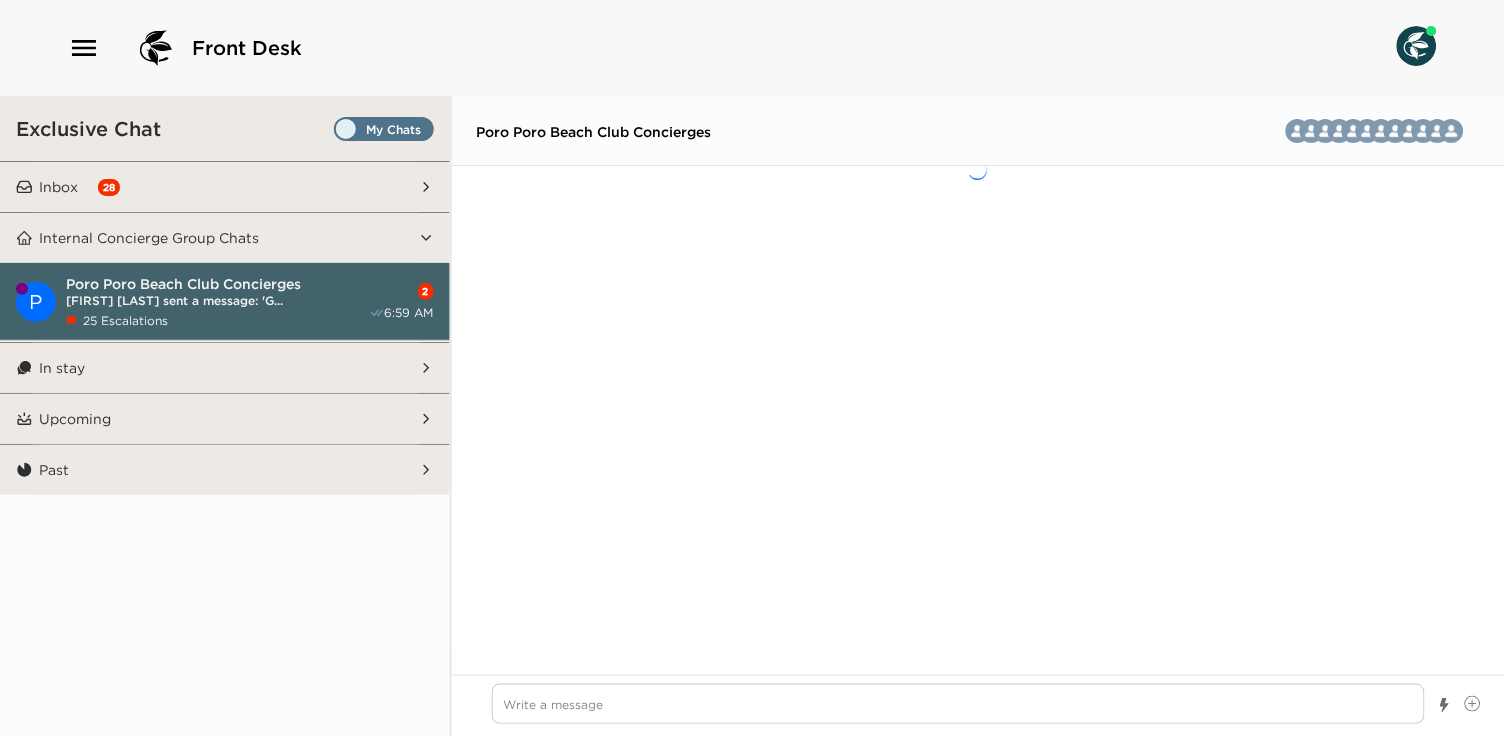 scroll, scrollTop: 17005, scrollLeft: 0, axis: vertical 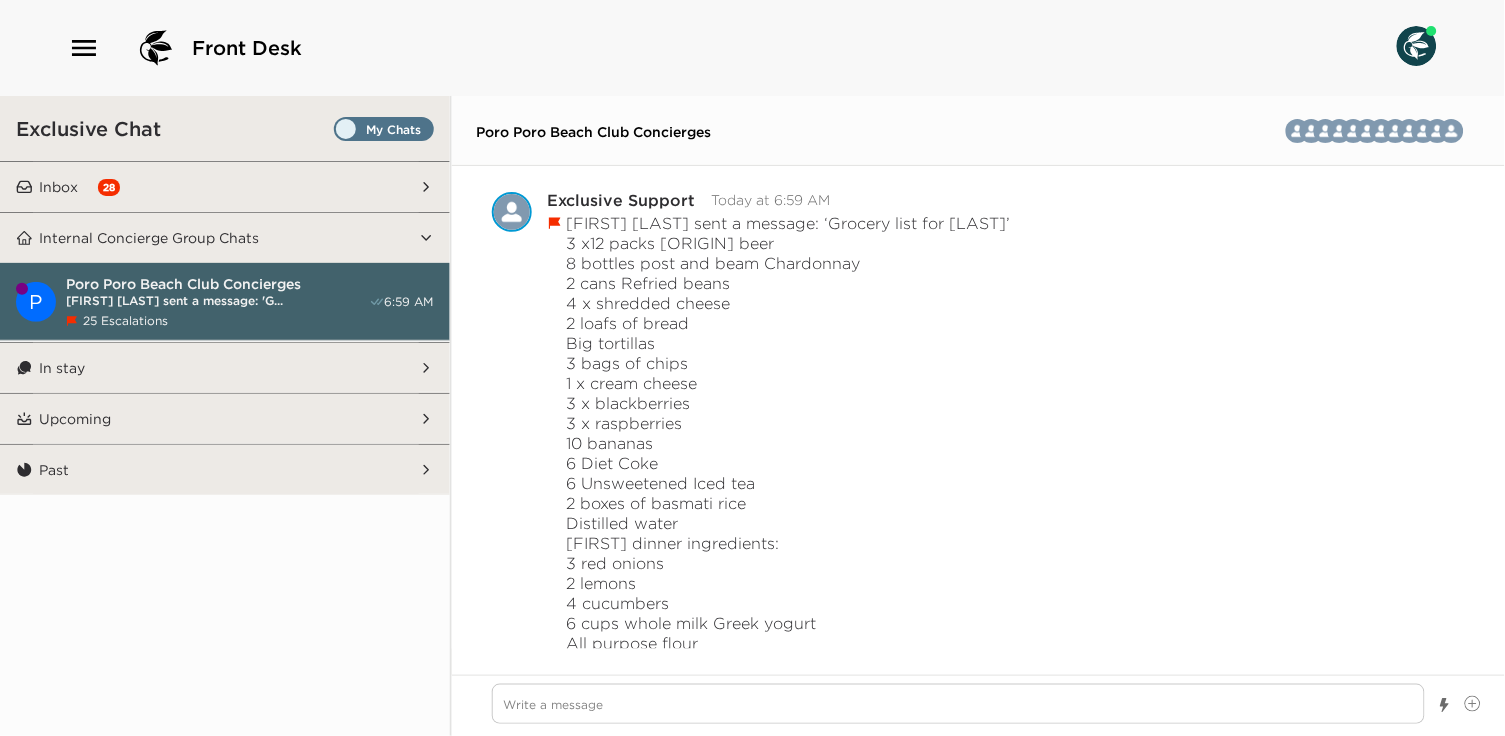 click on "Internal Concierge Group Chats" at bounding box center [226, 238] 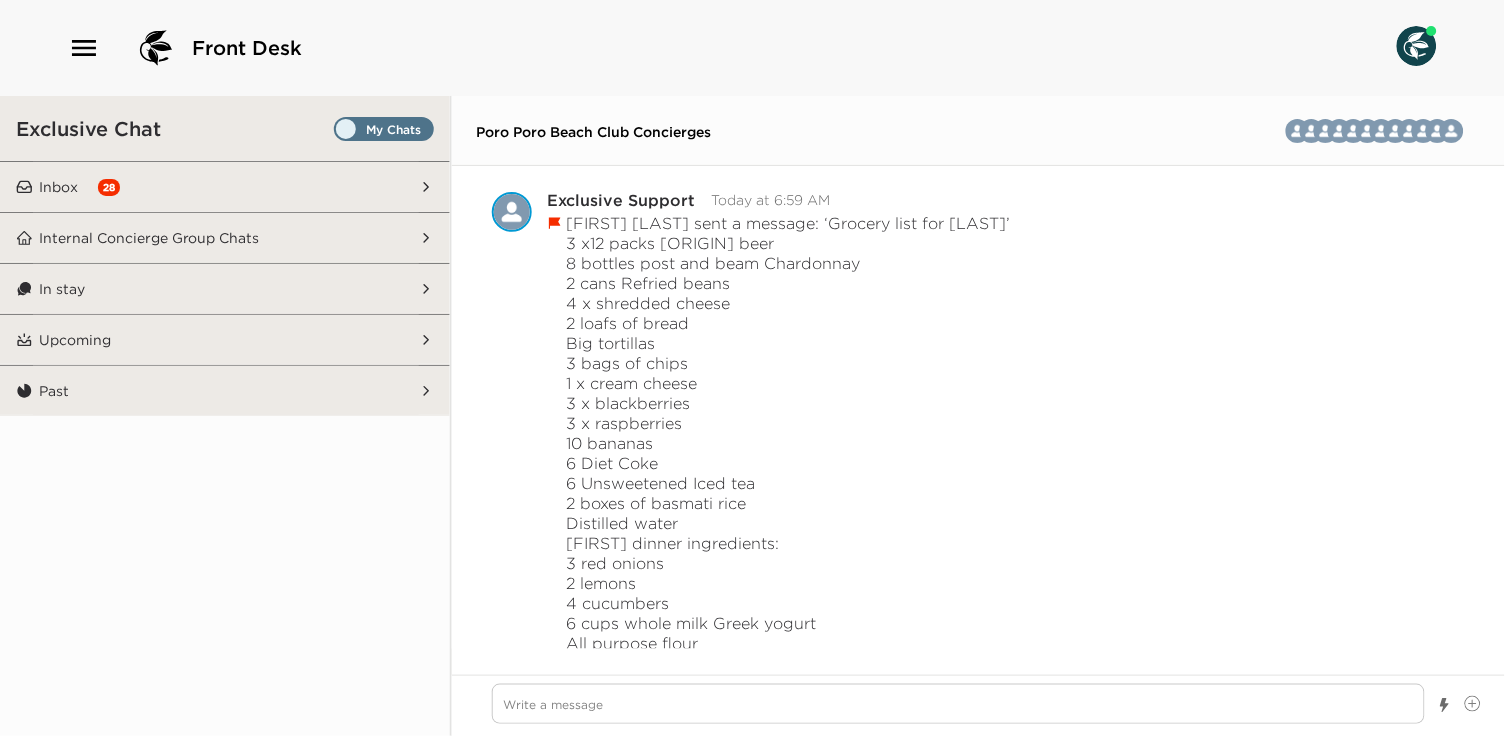 click on "Inbox 28" at bounding box center (226, 187) 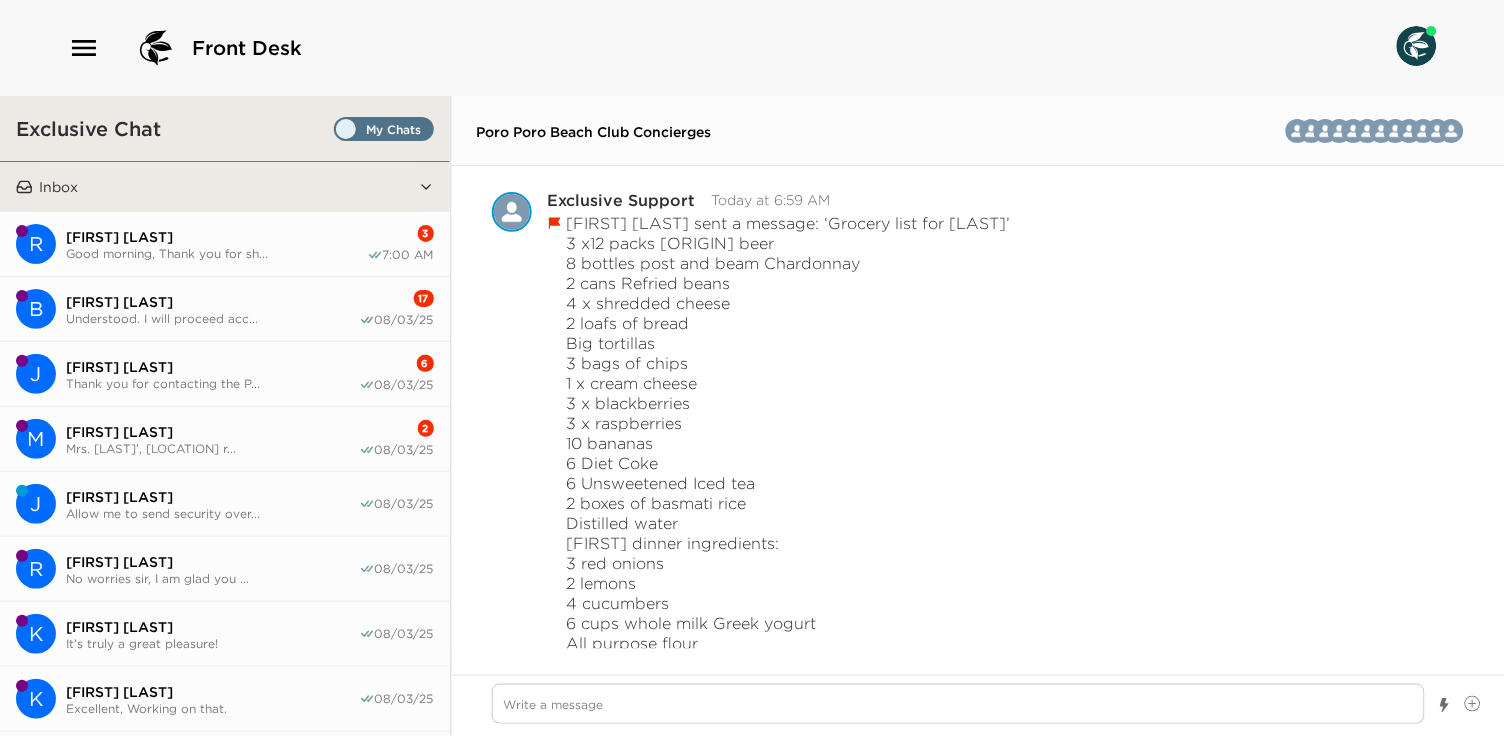 click on "Melody Roberts" at bounding box center (212, 432) 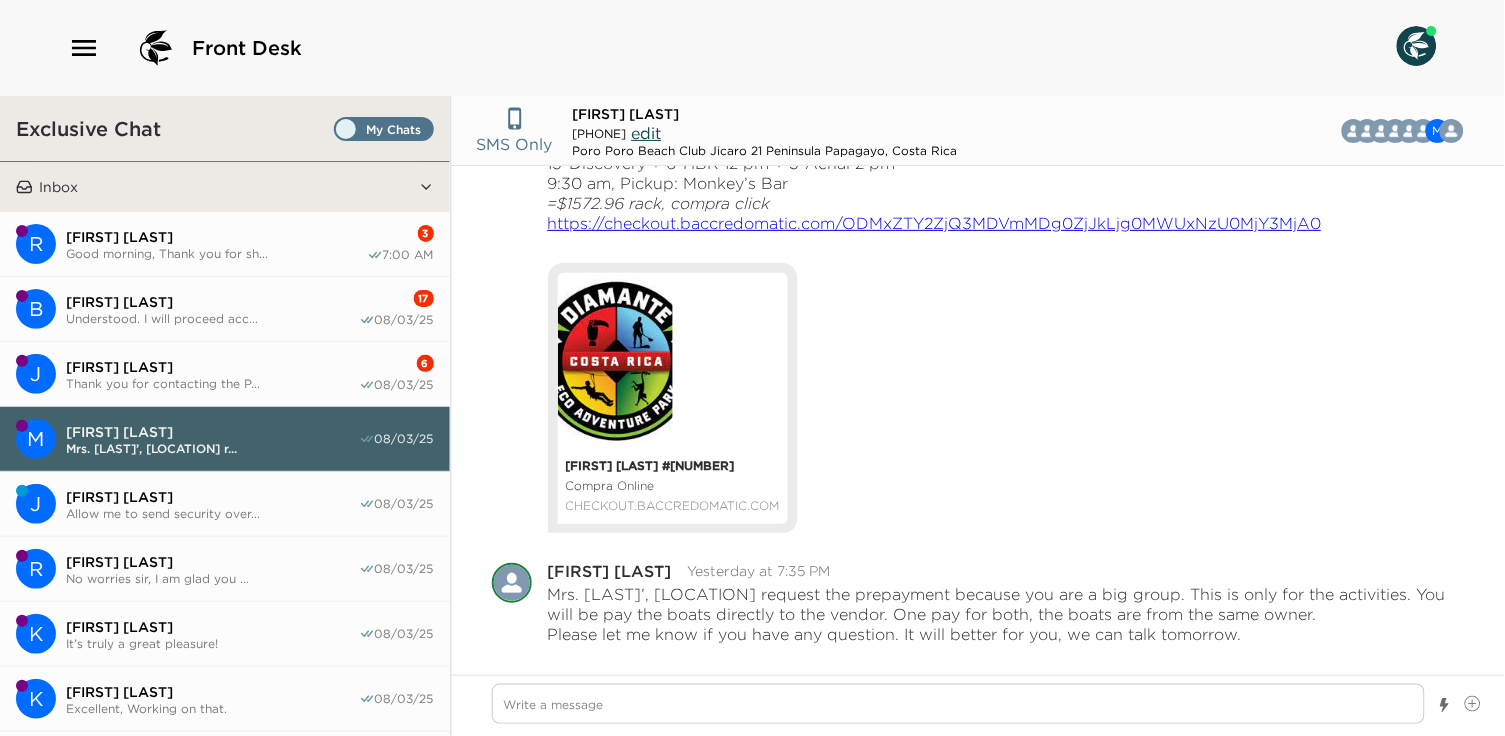 scroll, scrollTop: 3747, scrollLeft: 0, axis: vertical 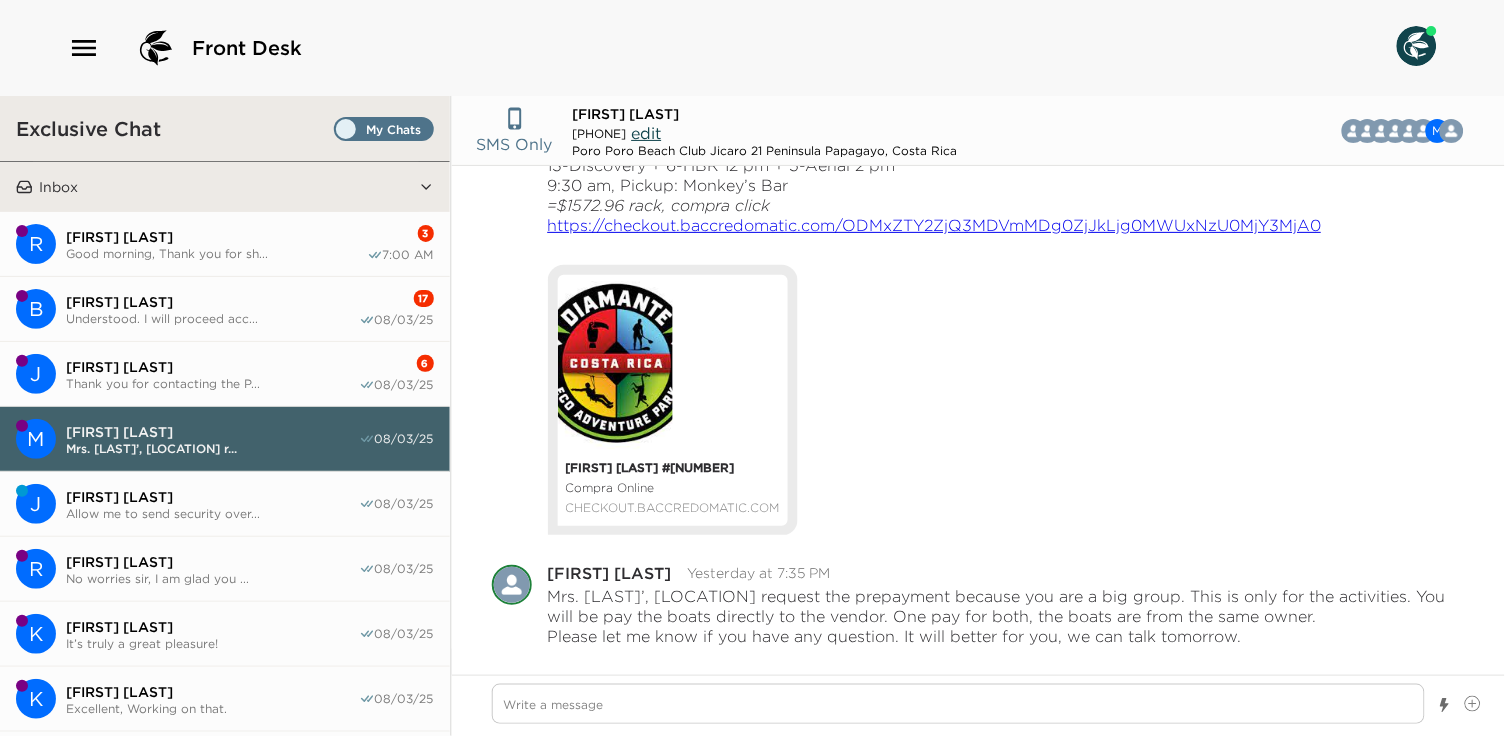 click on "John Haluschak" at bounding box center [212, 367] 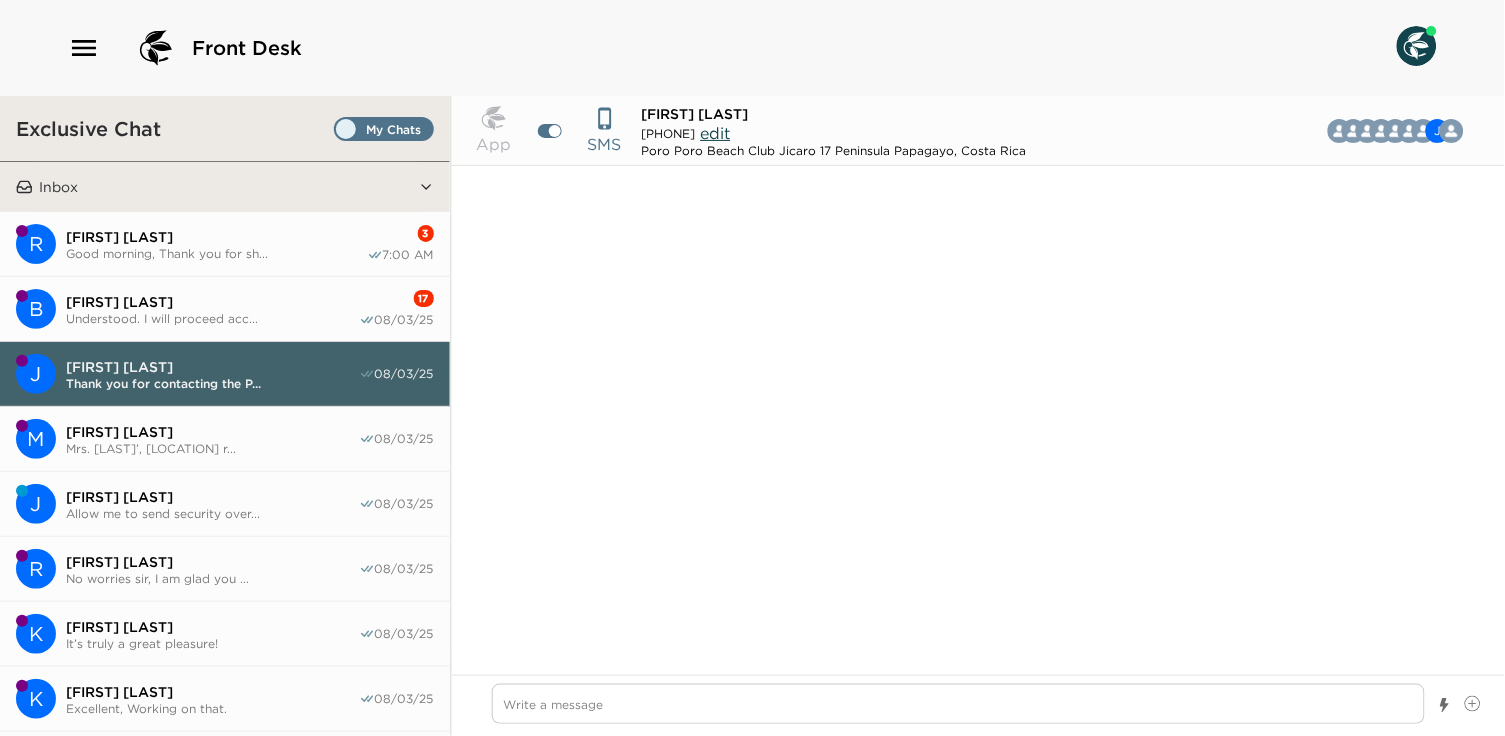 scroll, scrollTop: 3348, scrollLeft: 0, axis: vertical 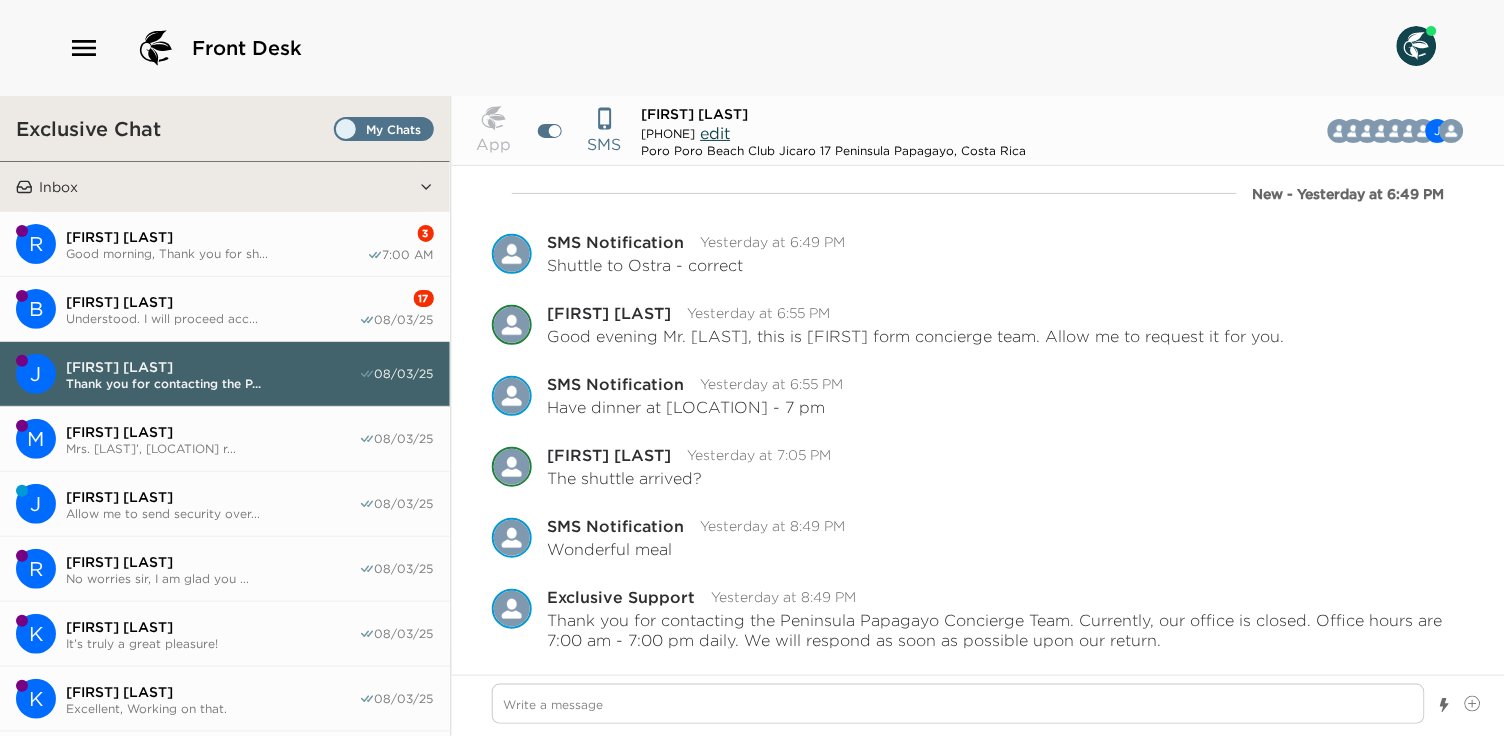 click on "Brandon Roberts" at bounding box center (212, 302) 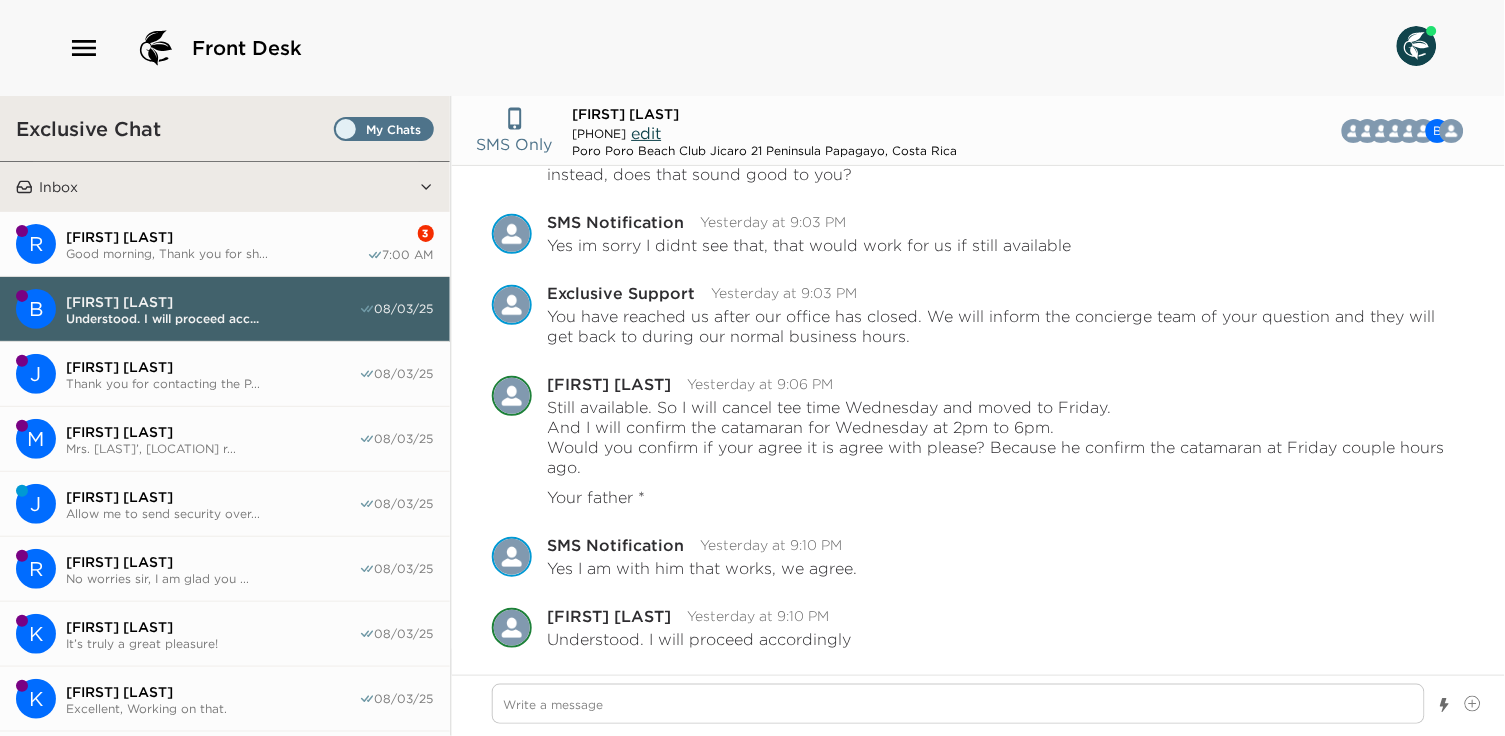 scroll, scrollTop: 1924, scrollLeft: 0, axis: vertical 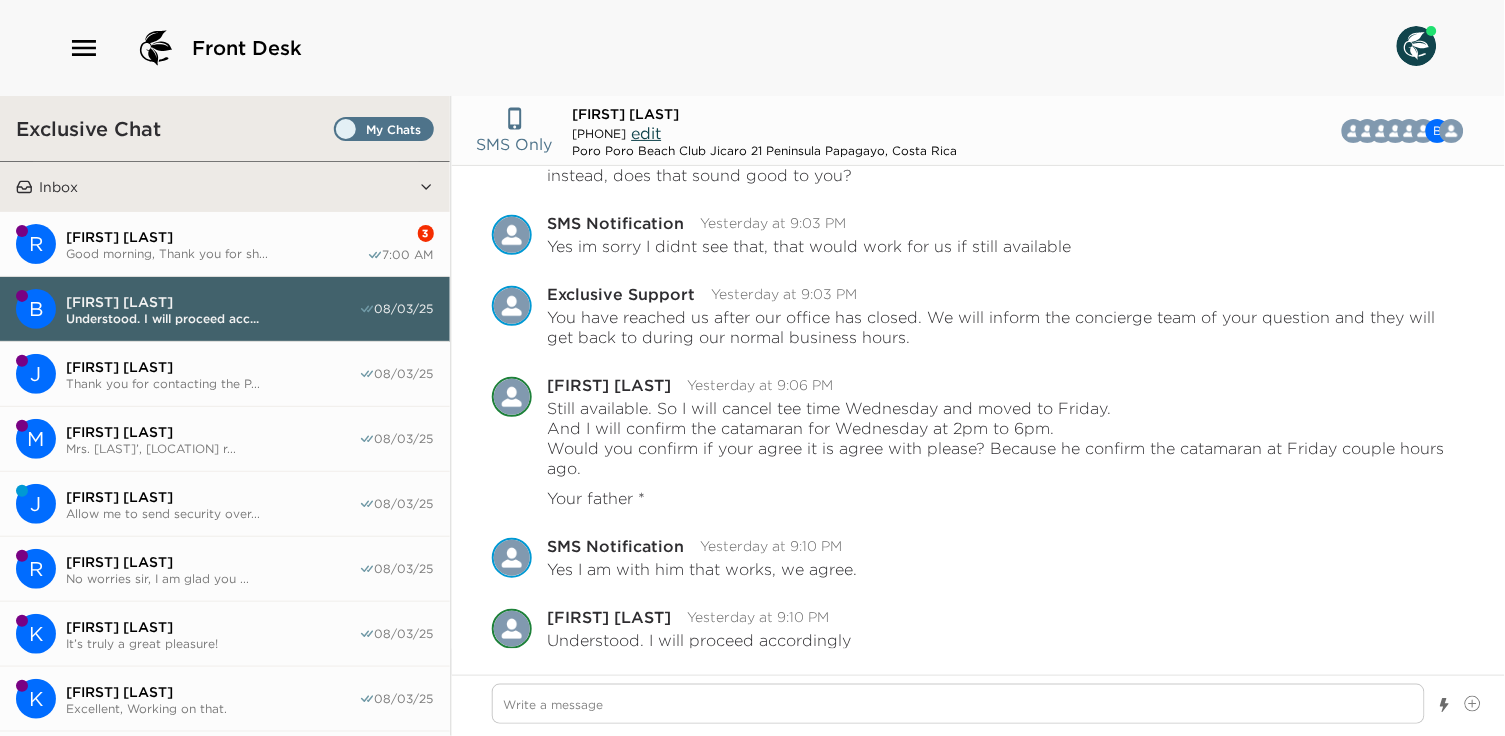 click on "Russ Nelson" at bounding box center [216, 237] 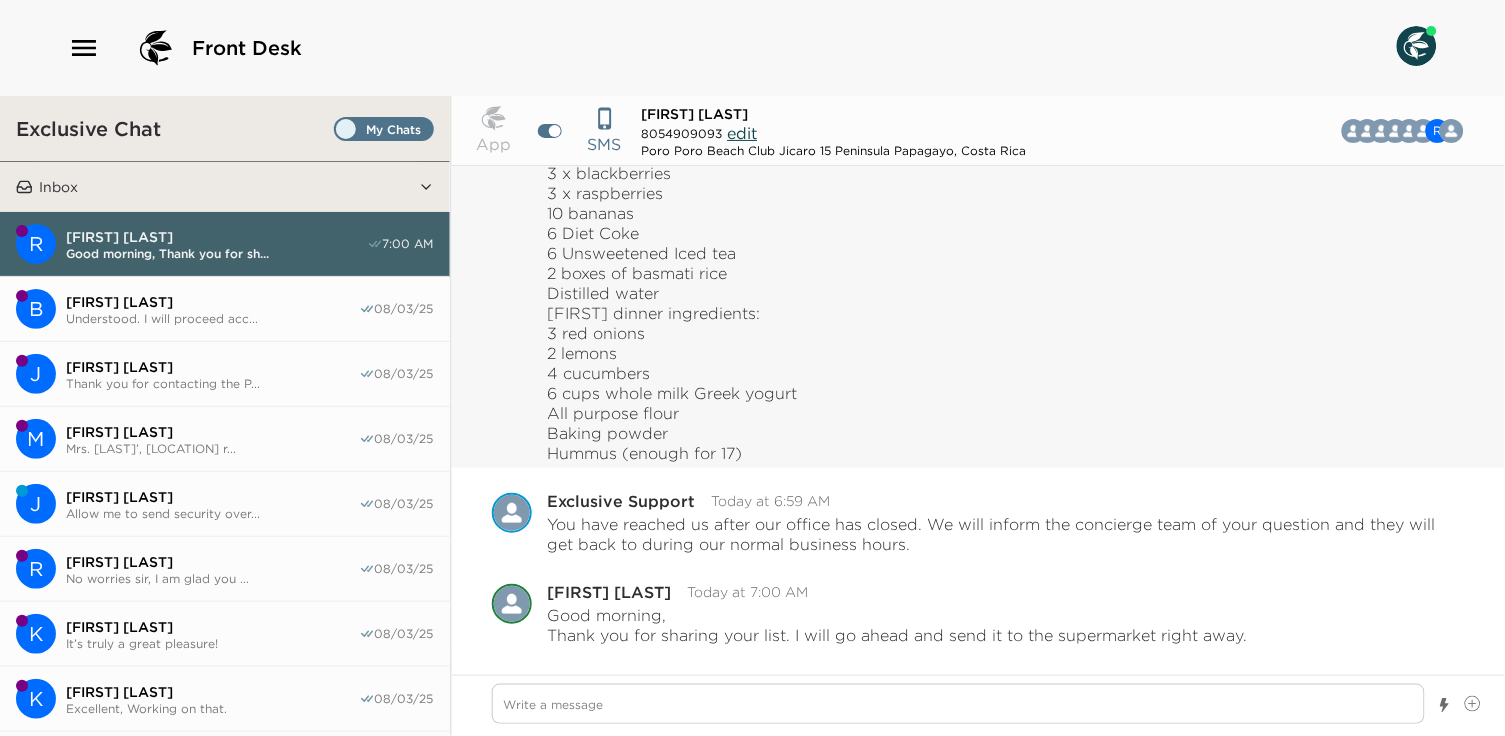 scroll, scrollTop: 1070, scrollLeft: 0, axis: vertical 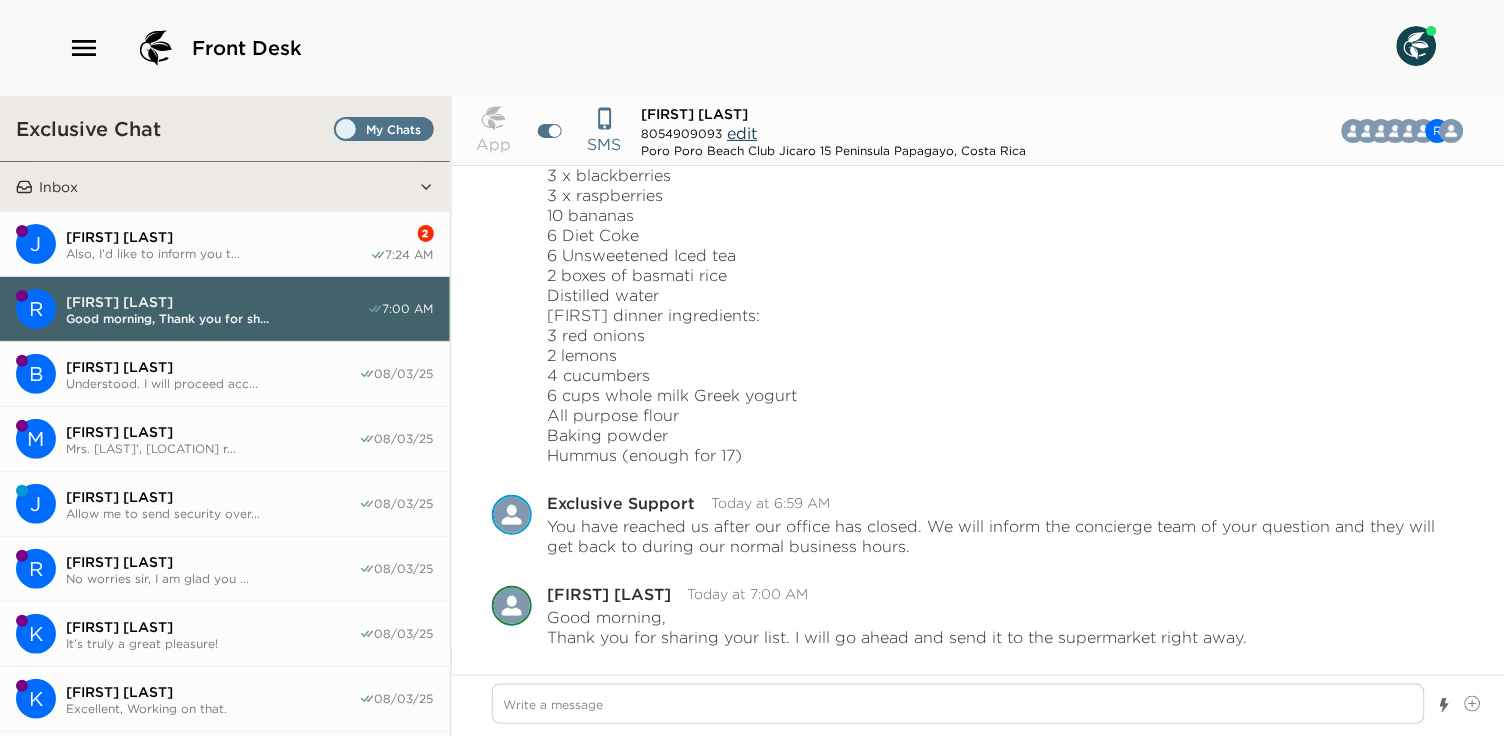click on "John Haluschak" at bounding box center [218, 237] 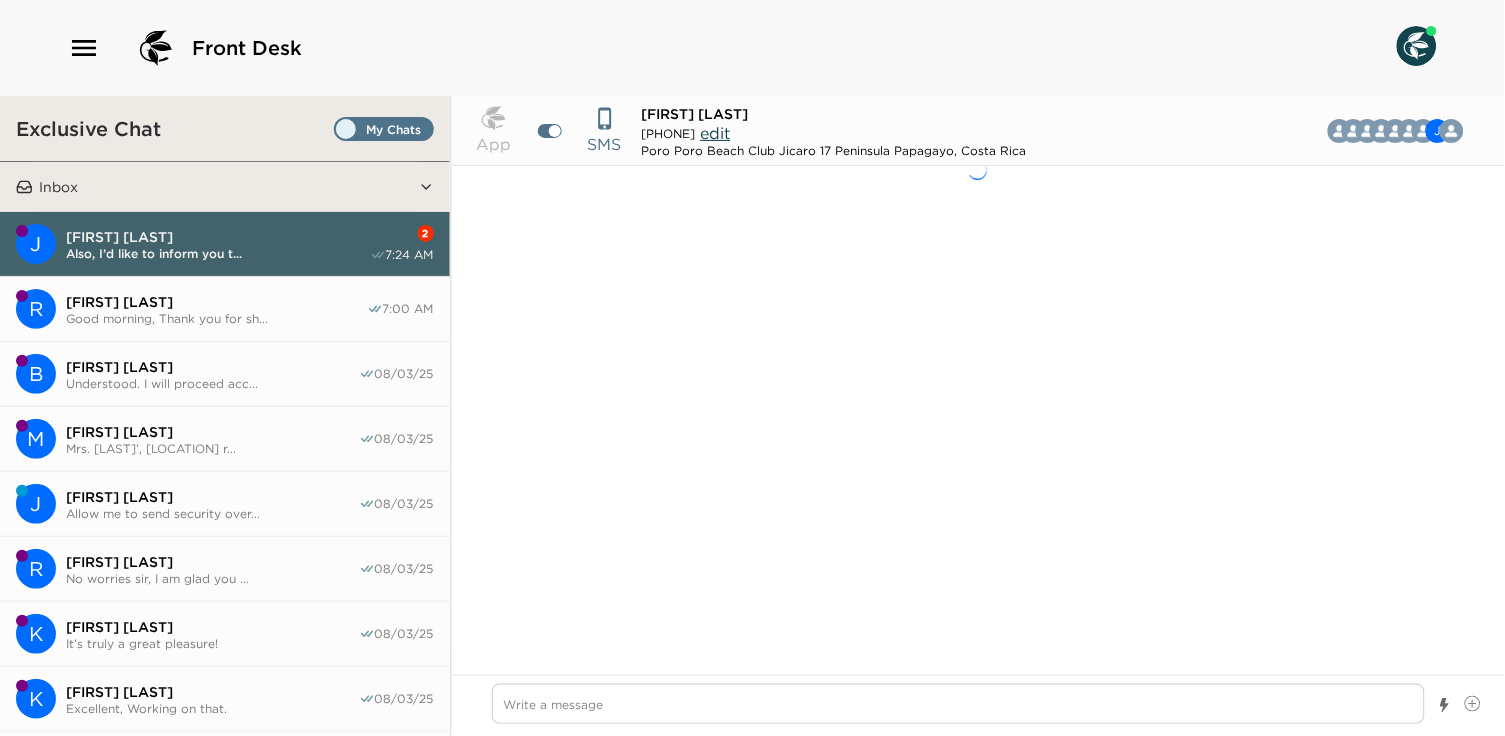 scroll, scrollTop: 3696, scrollLeft: 0, axis: vertical 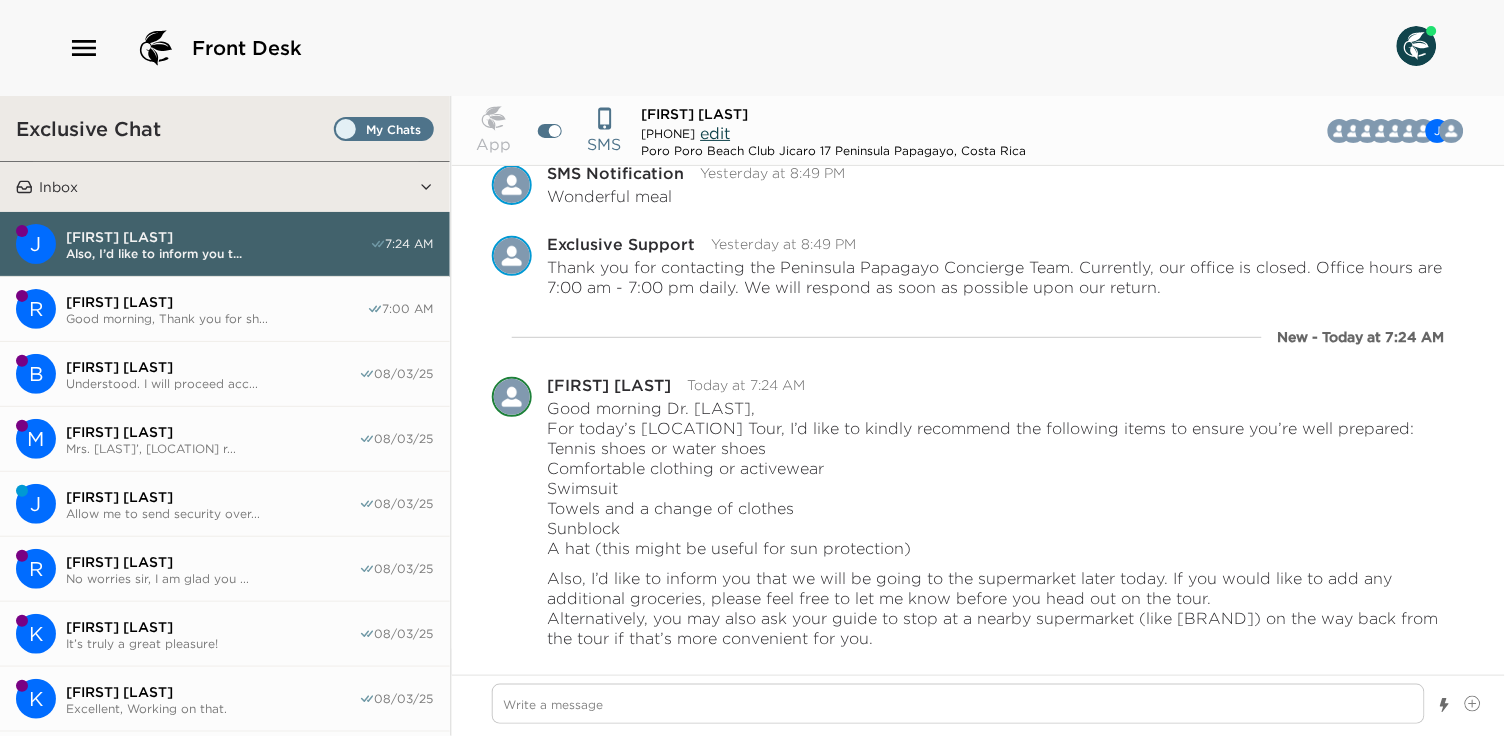 click on "Russ Nelson" at bounding box center [216, 302] 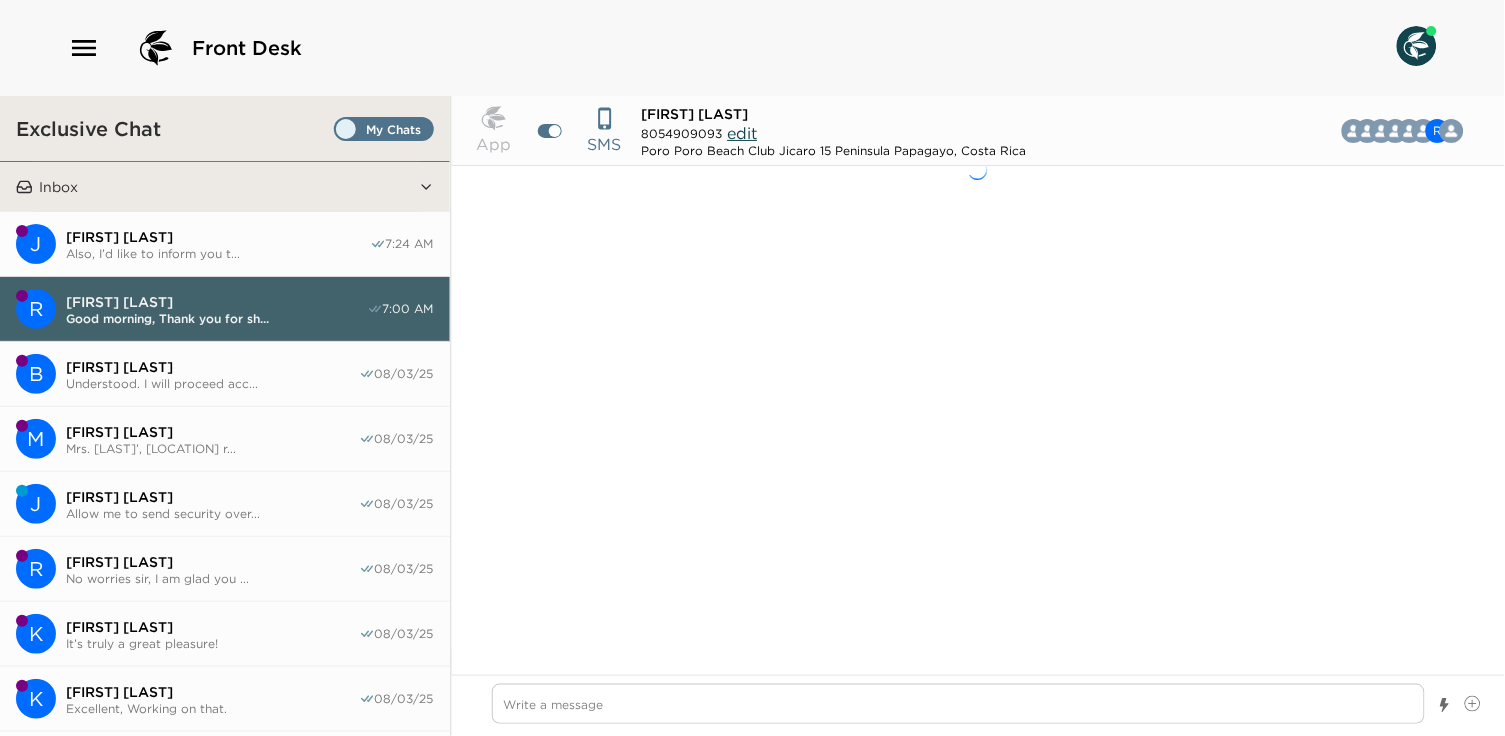 scroll, scrollTop: 1167, scrollLeft: 0, axis: vertical 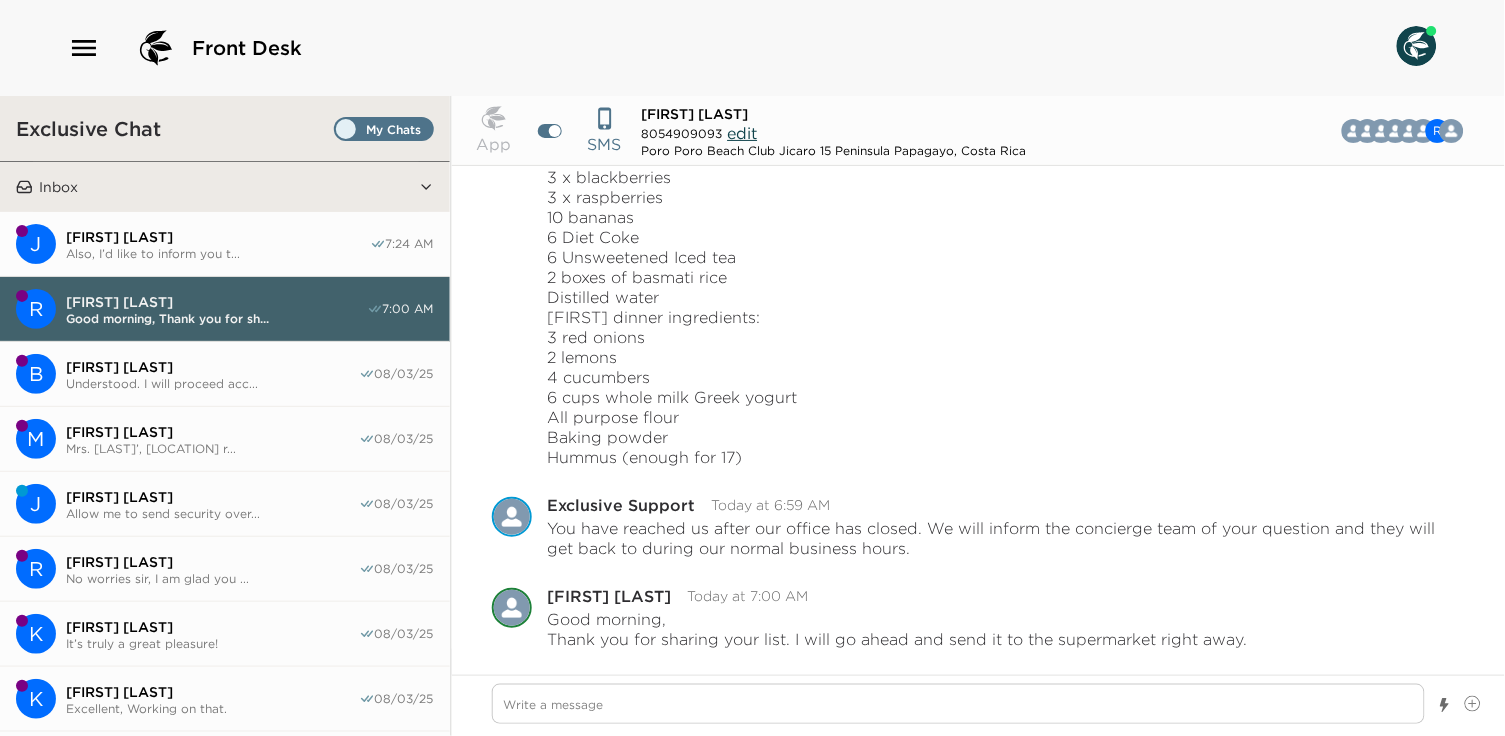 click on "John Haluschak" at bounding box center [218, 237] 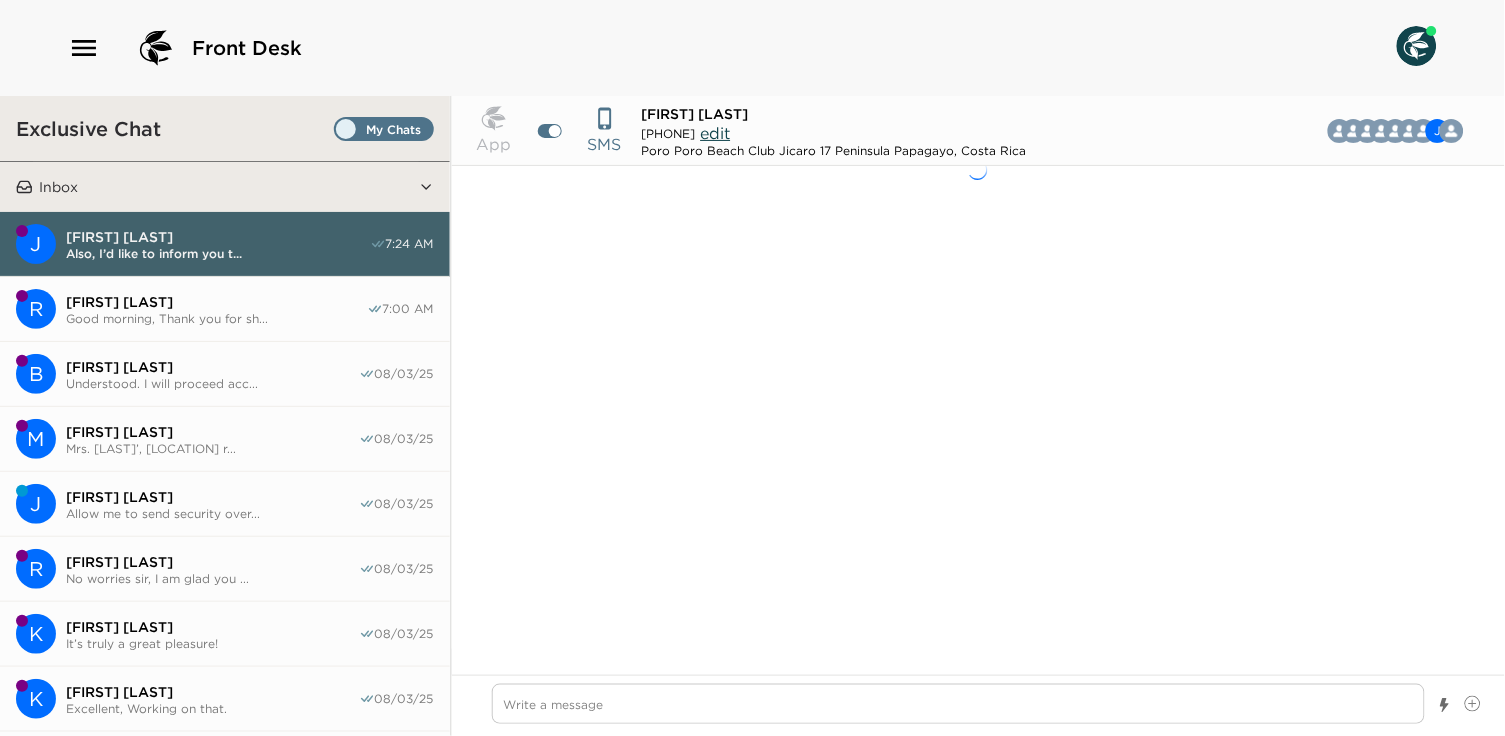 scroll, scrollTop: 3696, scrollLeft: 0, axis: vertical 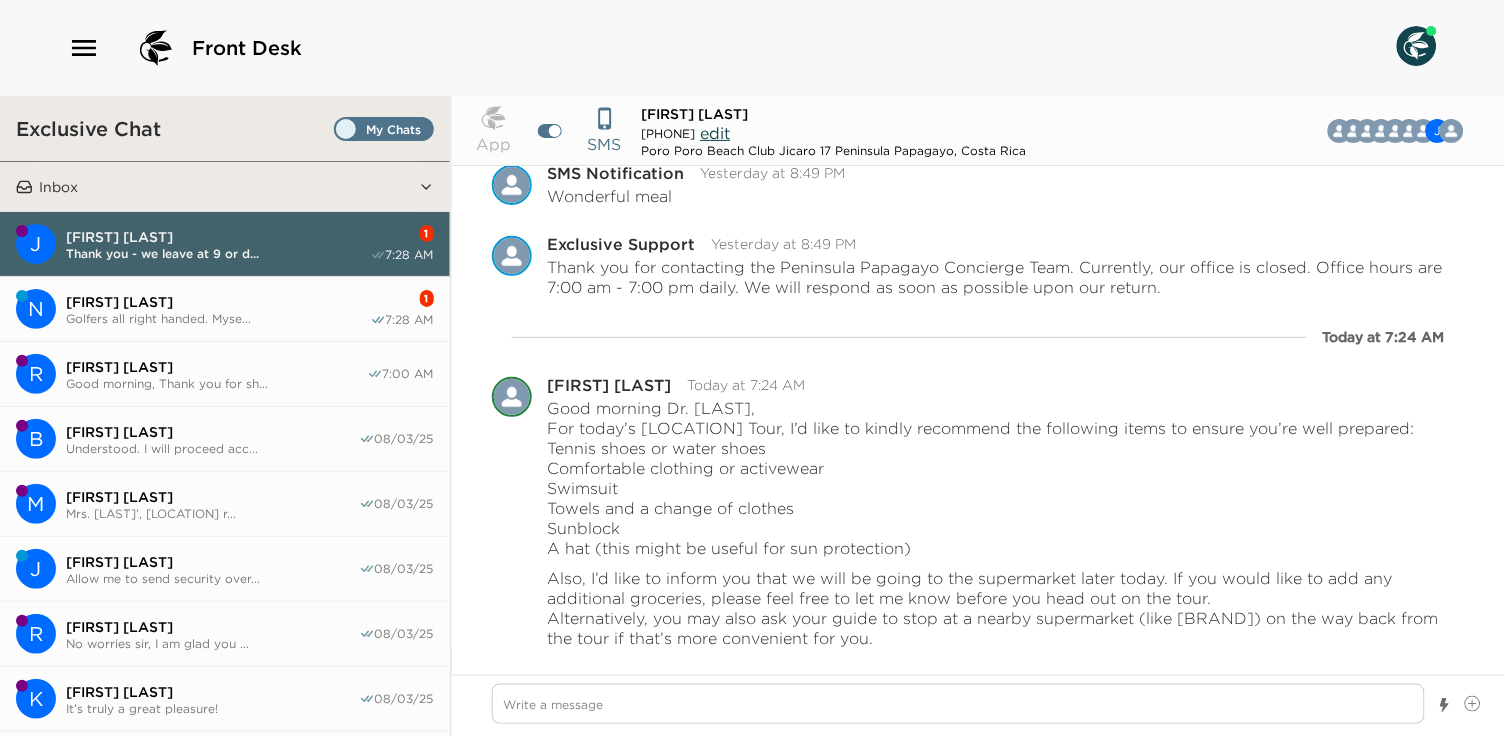 click on "Nick Mamula" at bounding box center [218, 302] 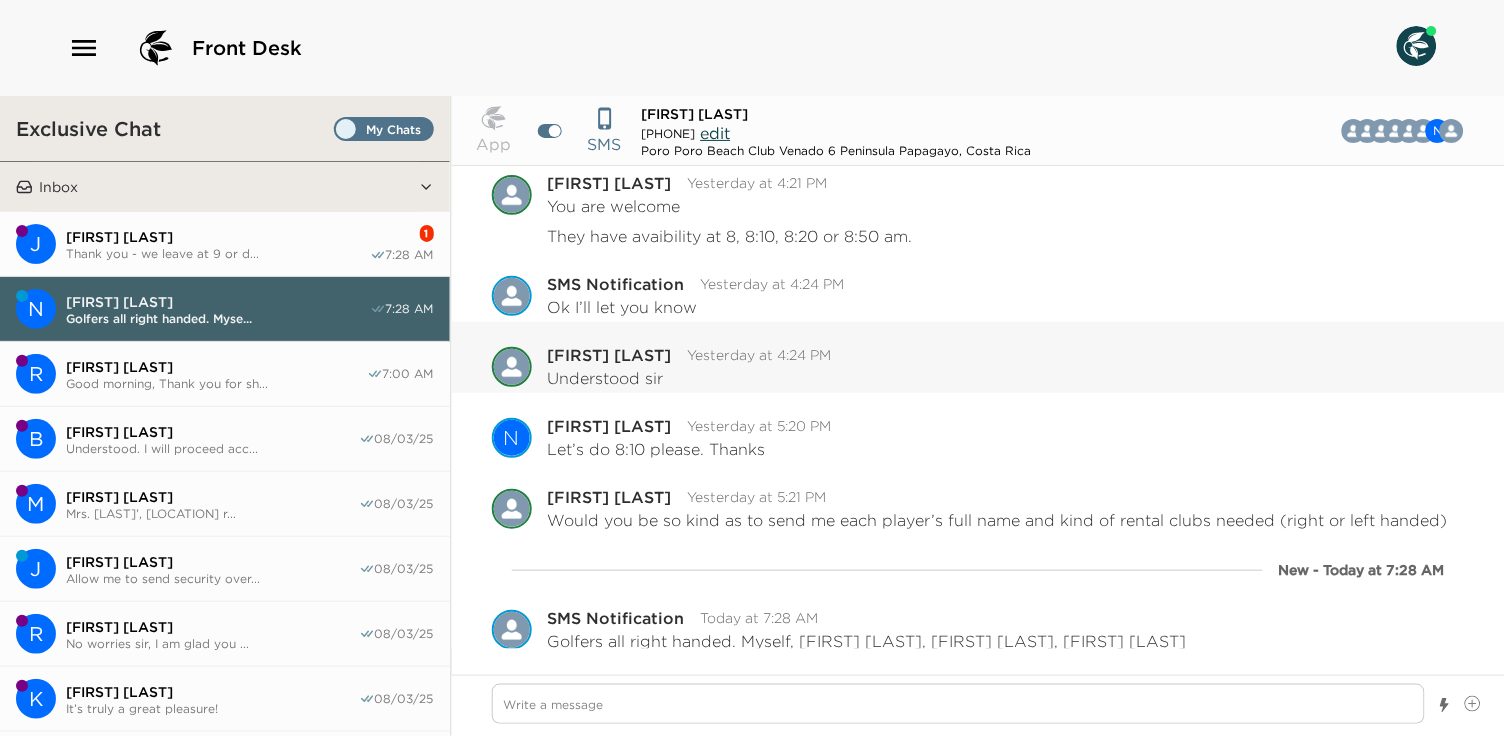 scroll, scrollTop: 6552, scrollLeft: 0, axis: vertical 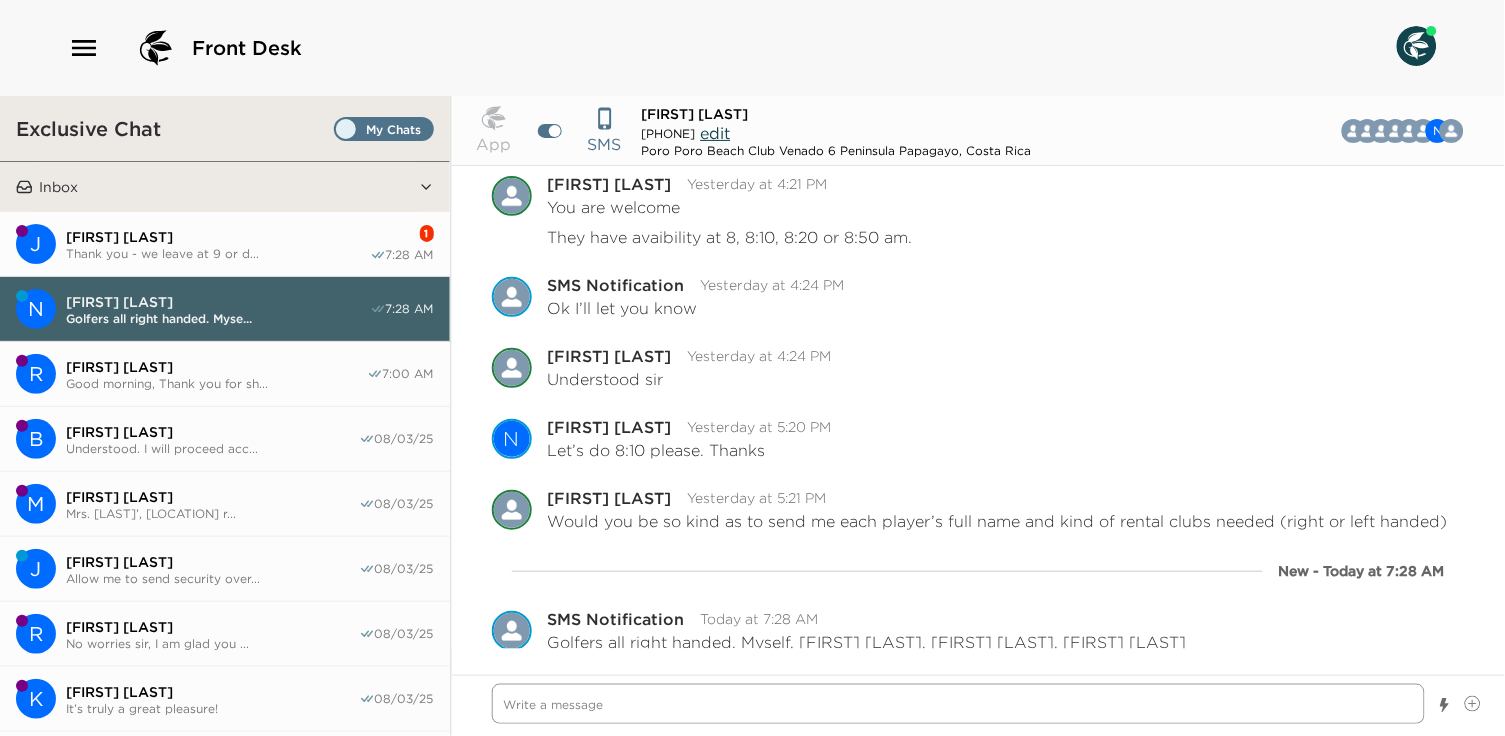 click at bounding box center (959, 704) 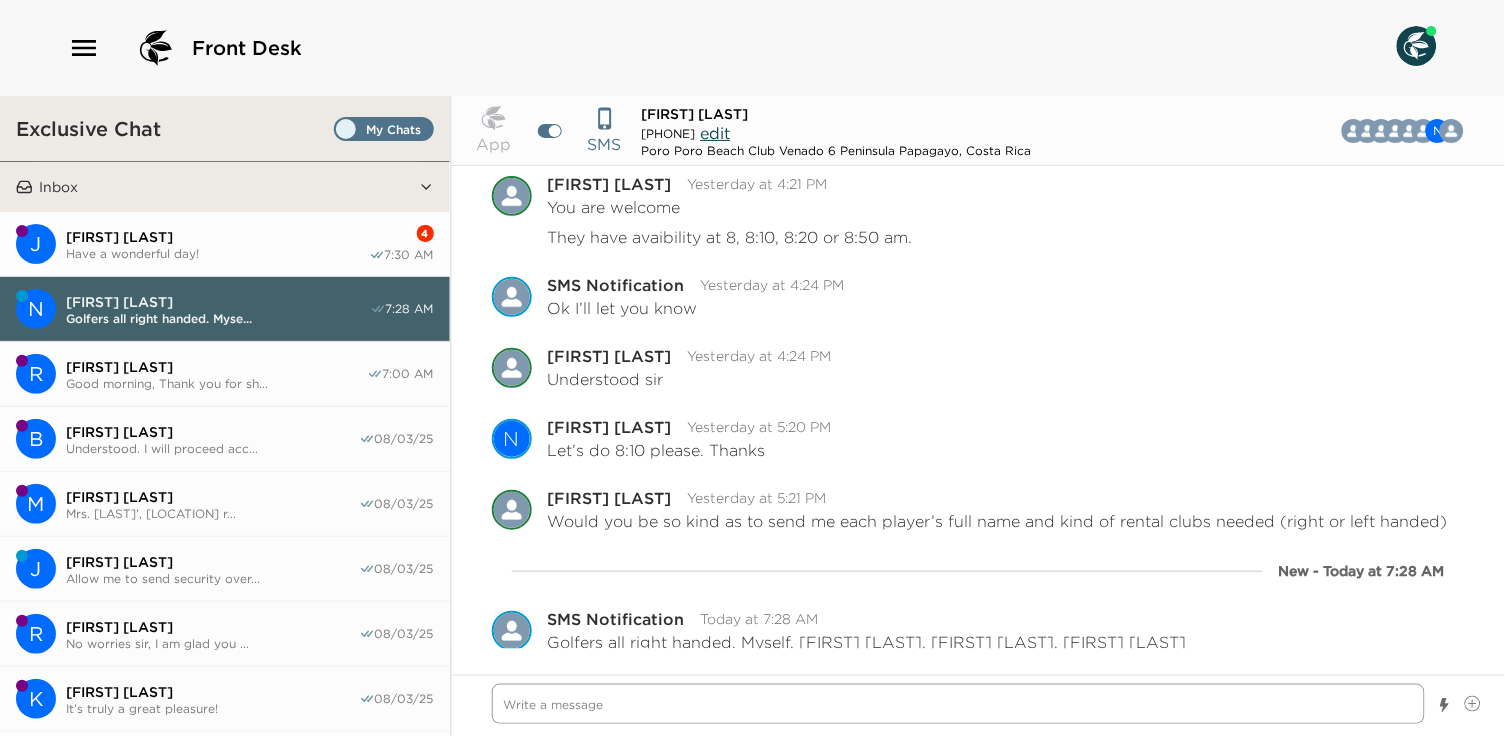 type on "x" 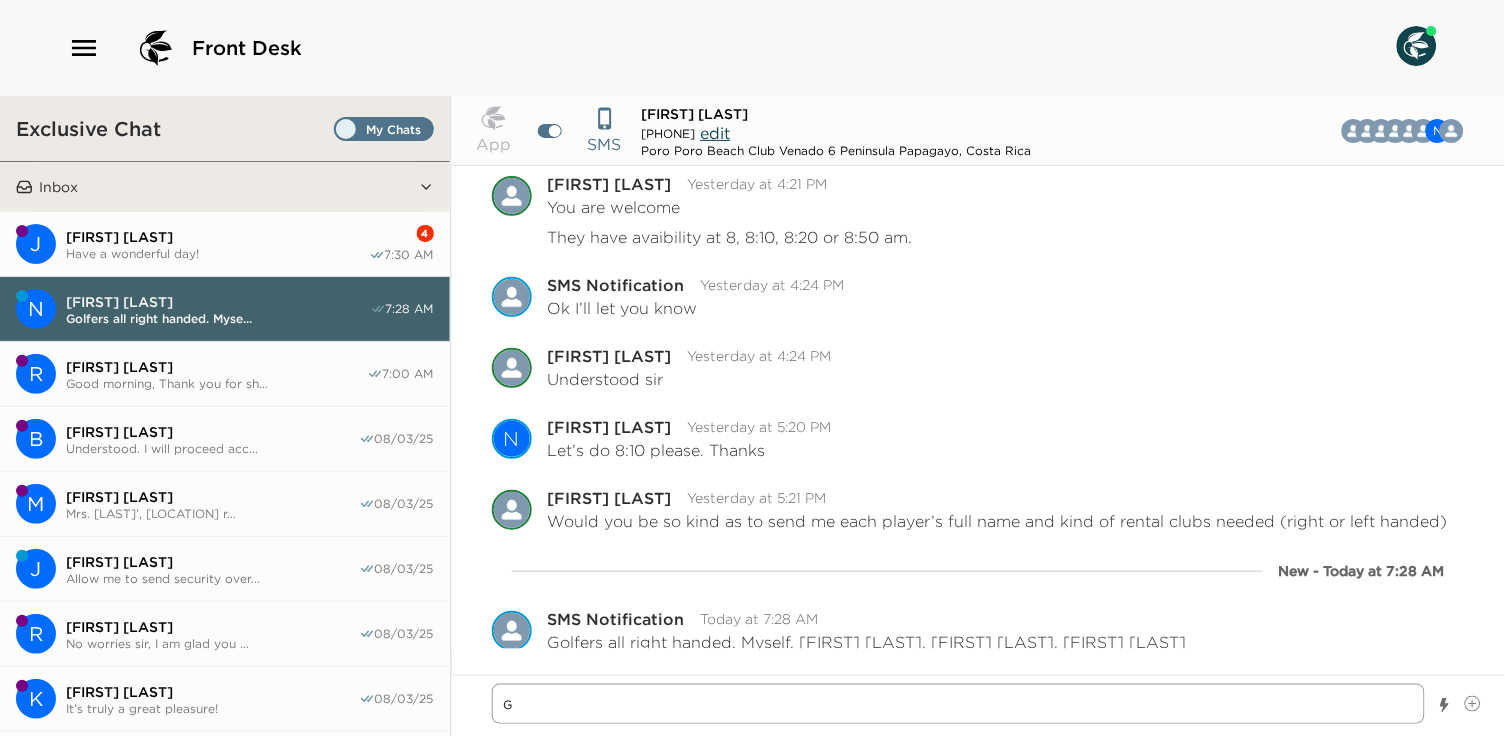 type on "x" 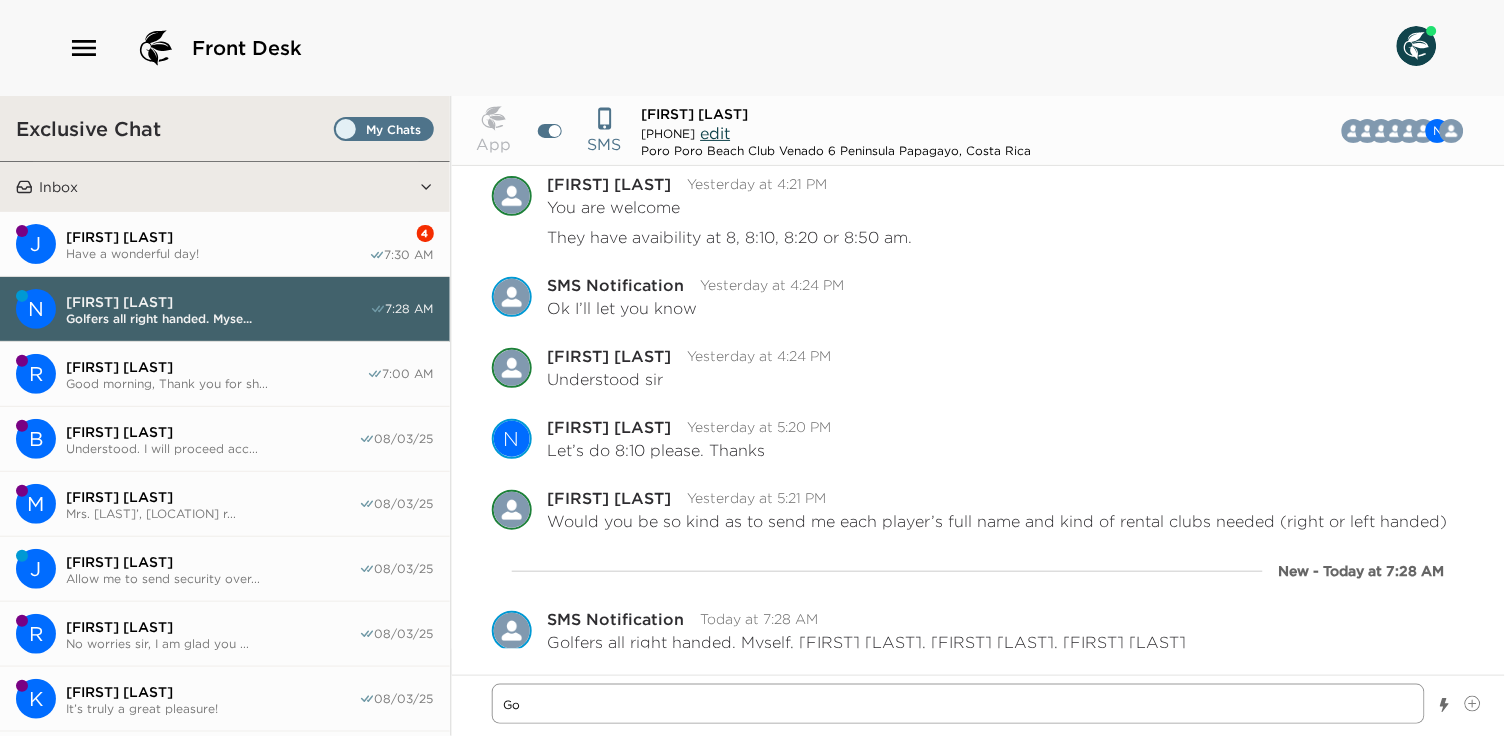 type on "x" 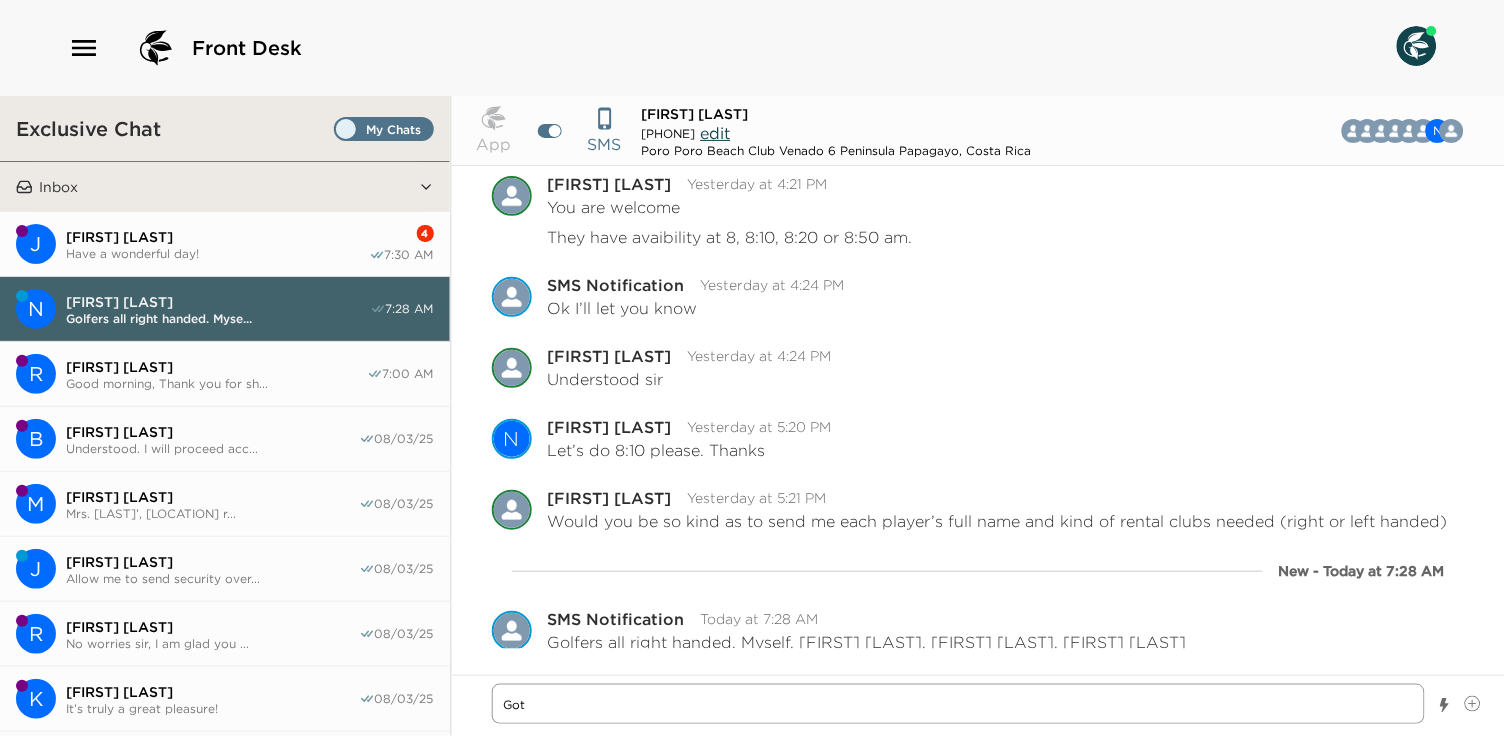 type on "x" 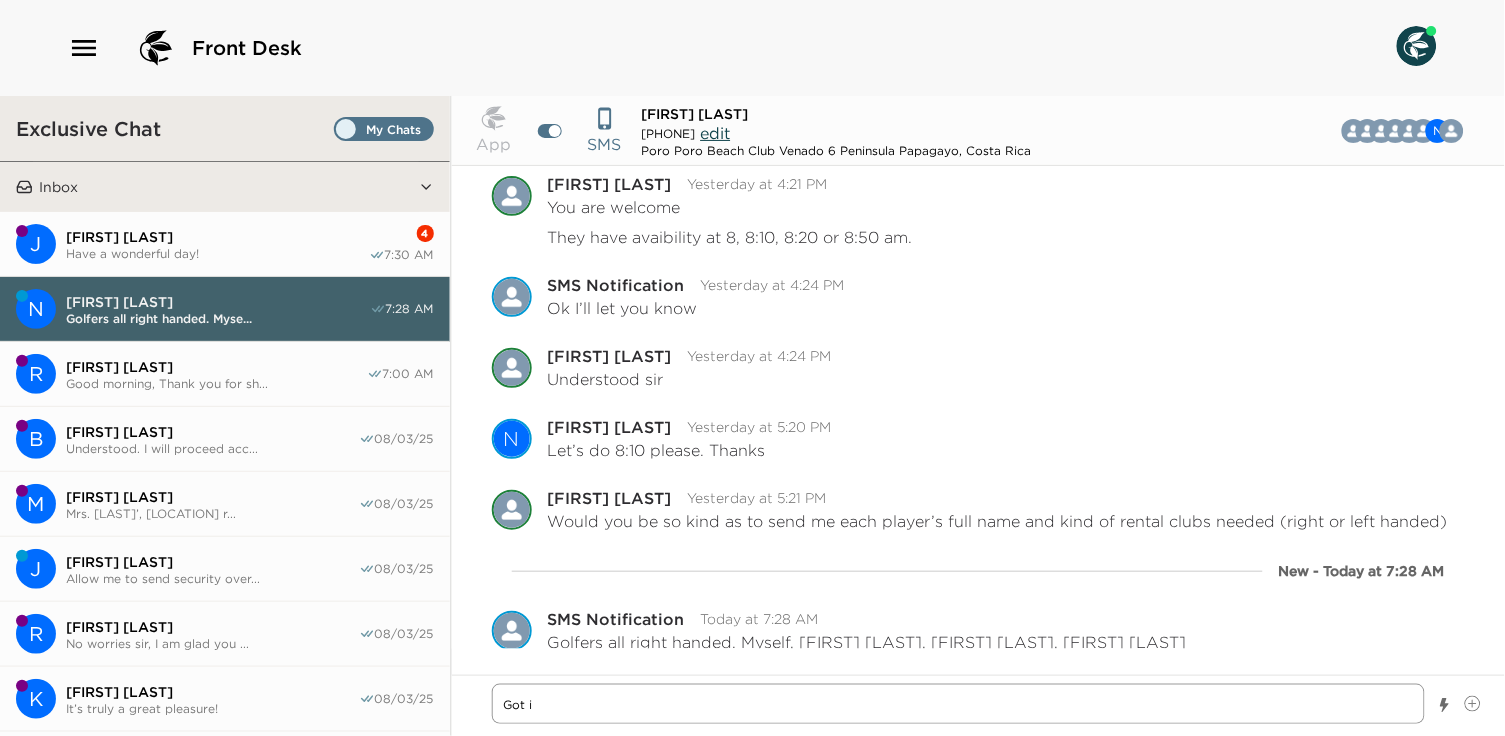 type on "x" 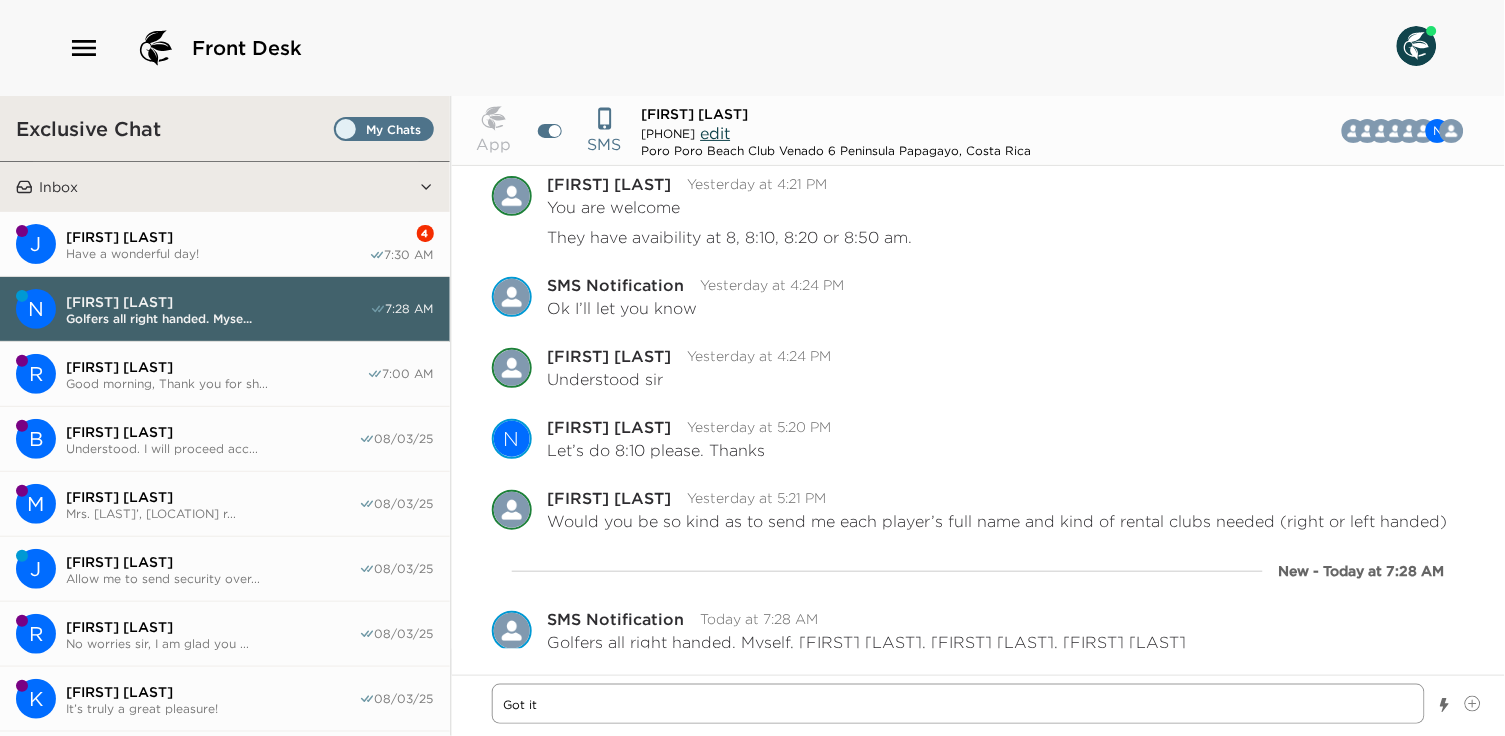 type on "x" 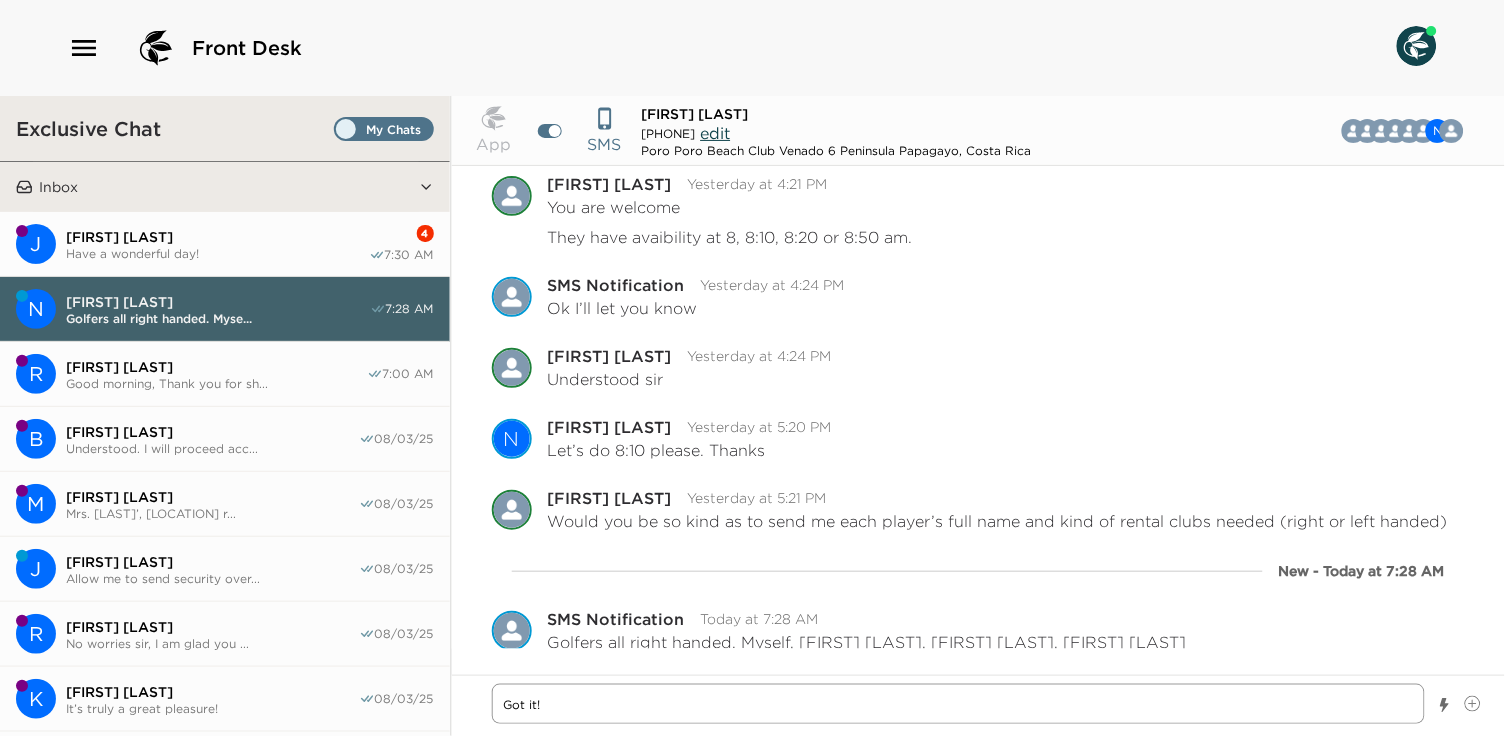 type on "x" 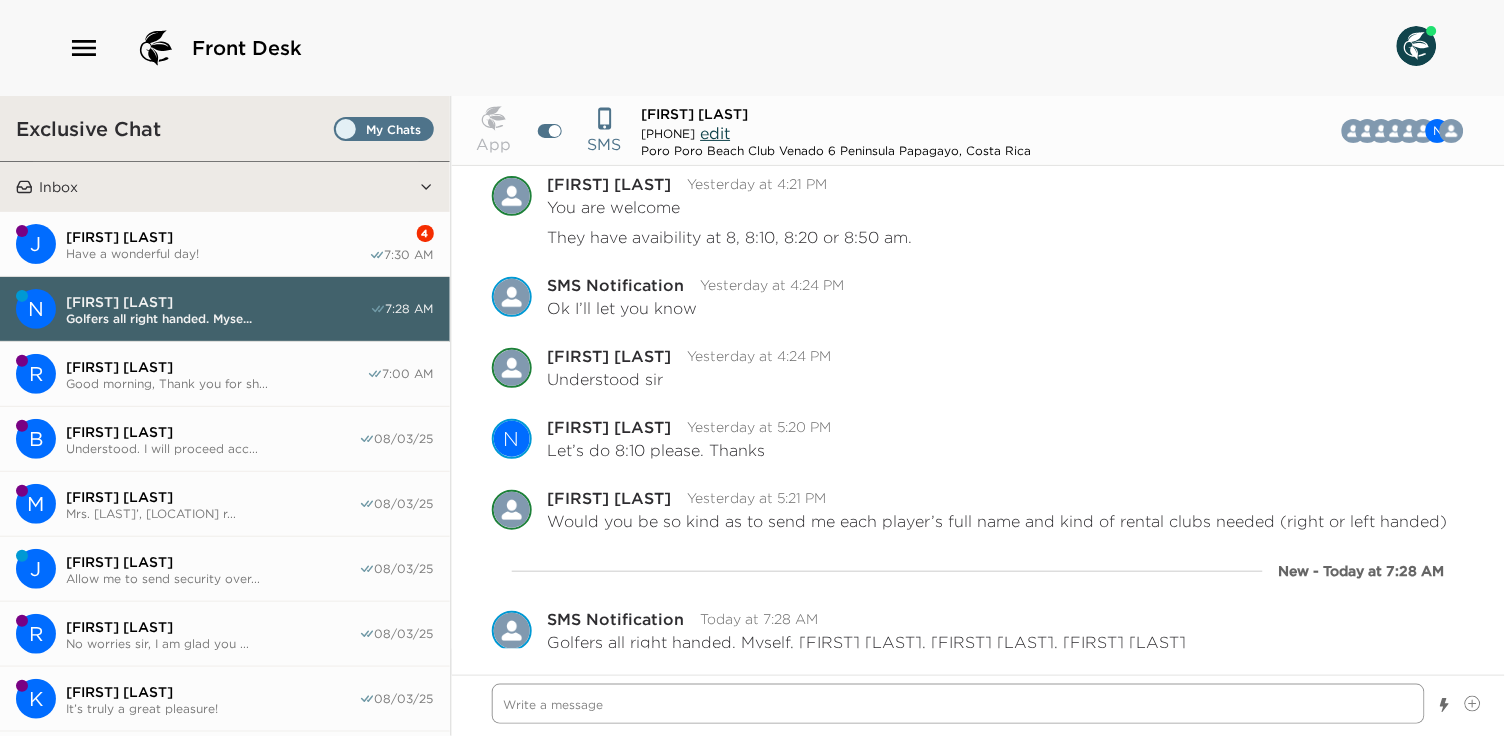 scroll, scrollTop: 6625, scrollLeft: 0, axis: vertical 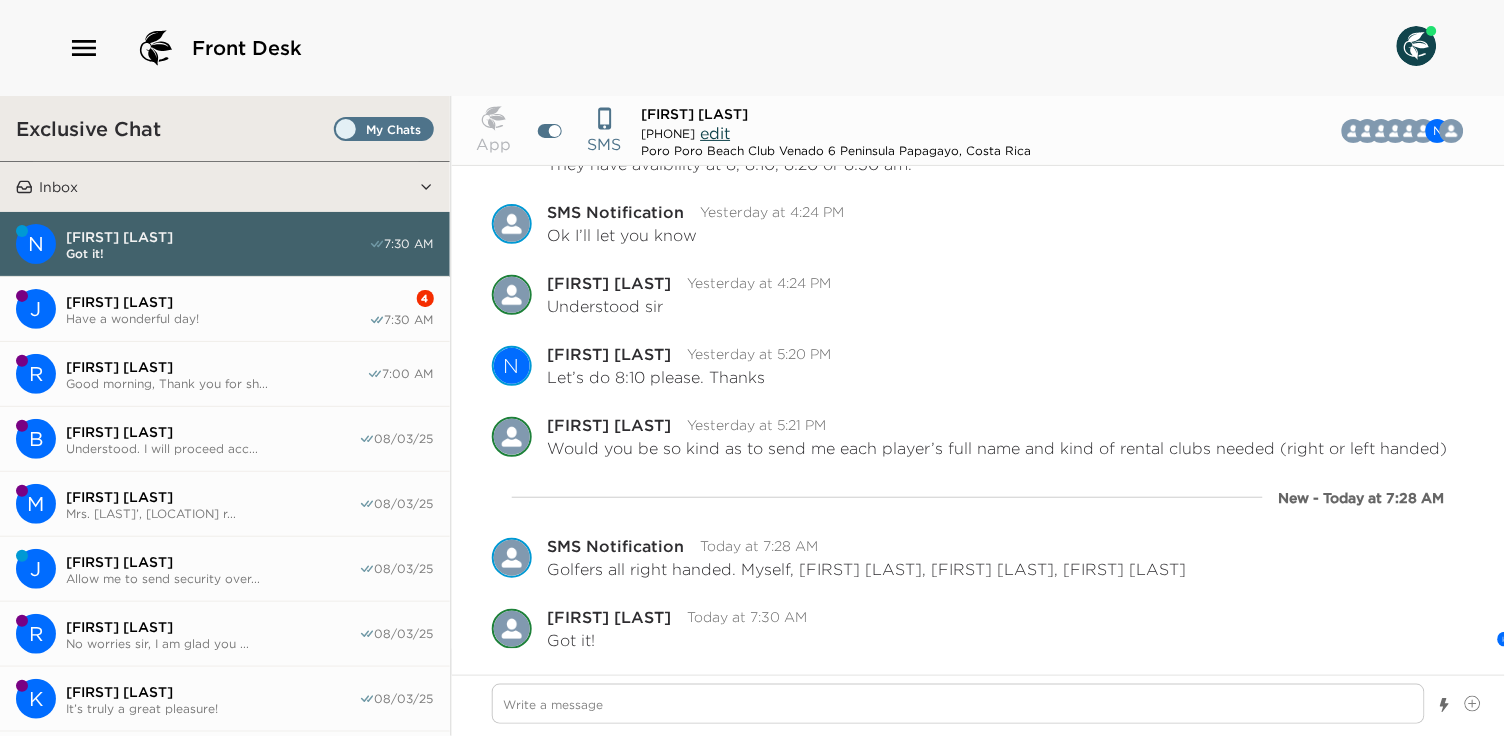 click on "Have a wonderful day!" at bounding box center (217, 318) 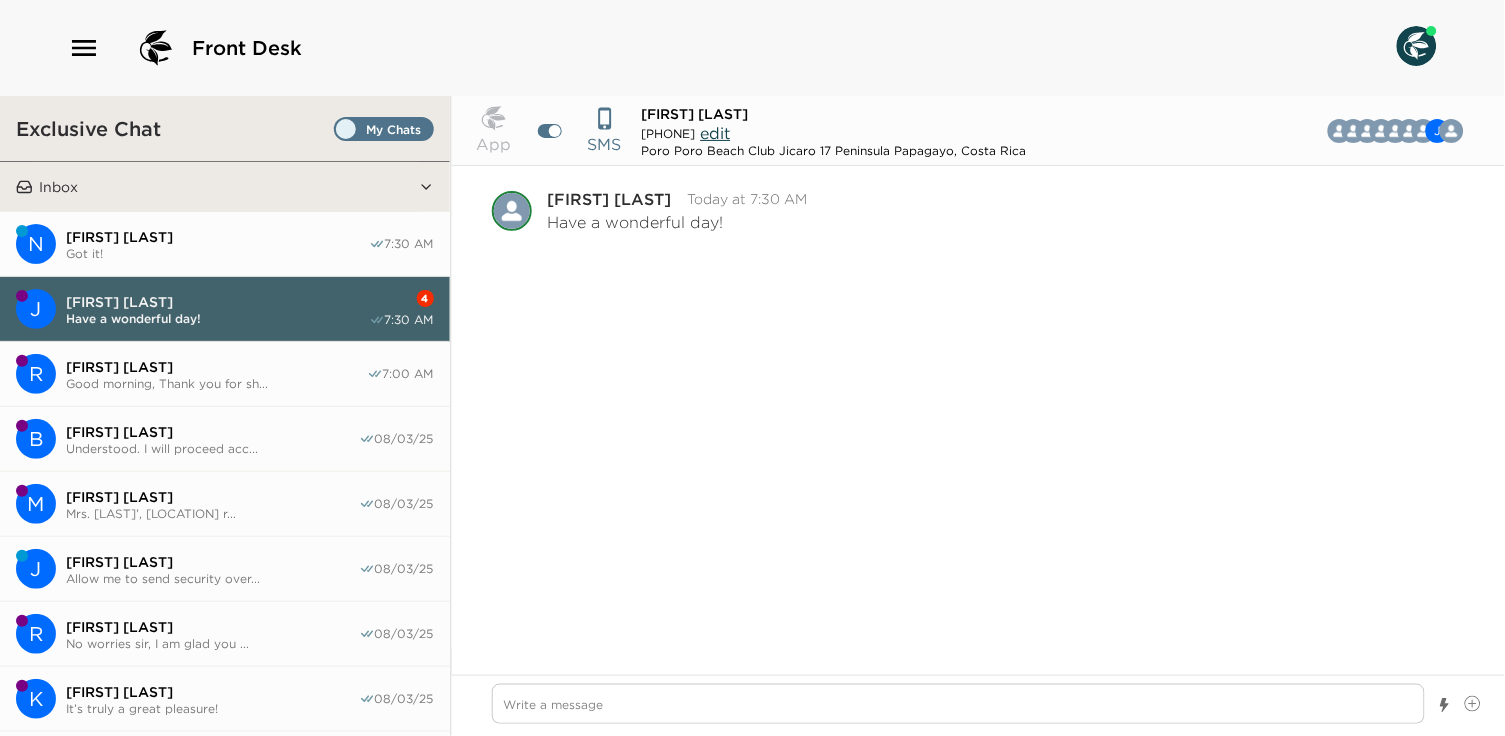 scroll, scrollTop: 3677, scrollLeft: 0, axis: vertical 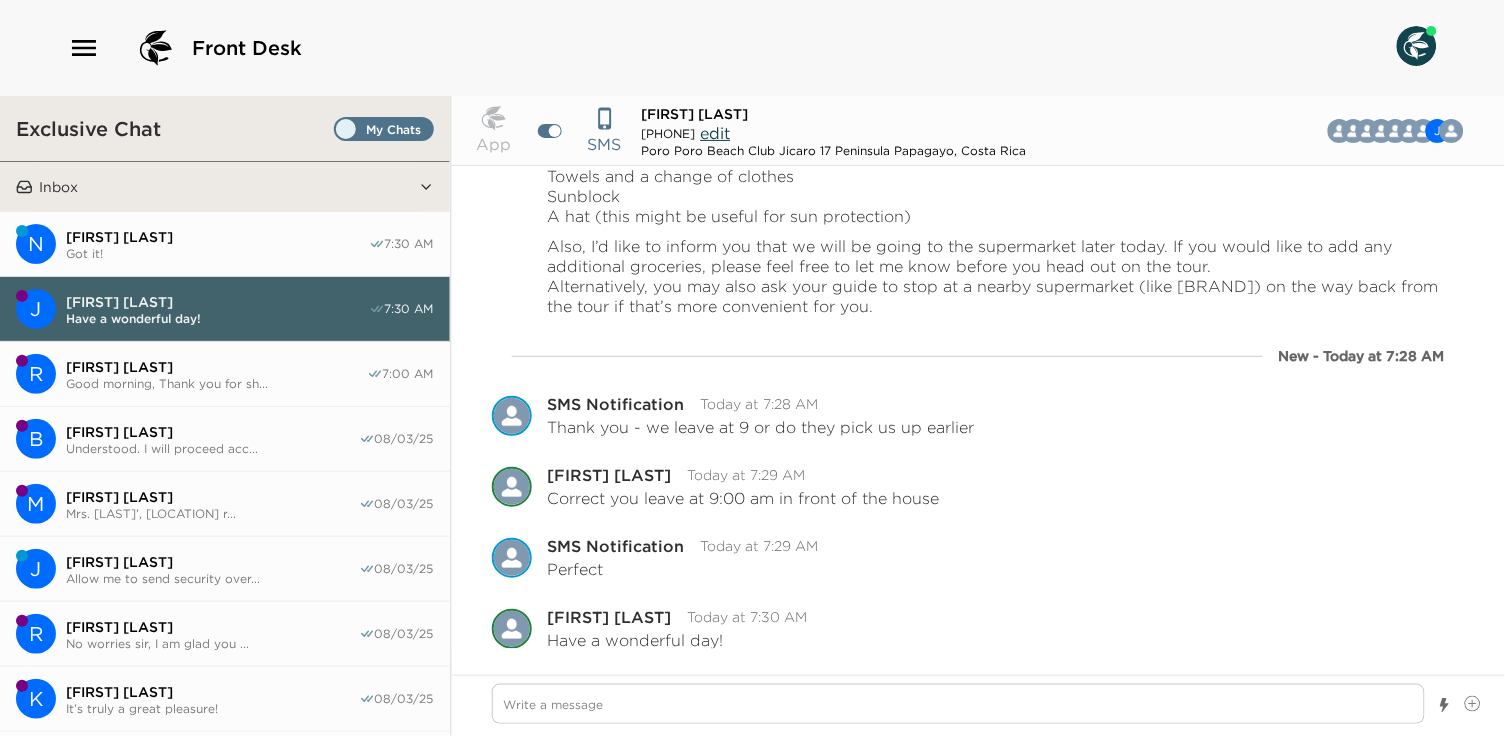 click on "Got it!" at bounding box center [217, 253] 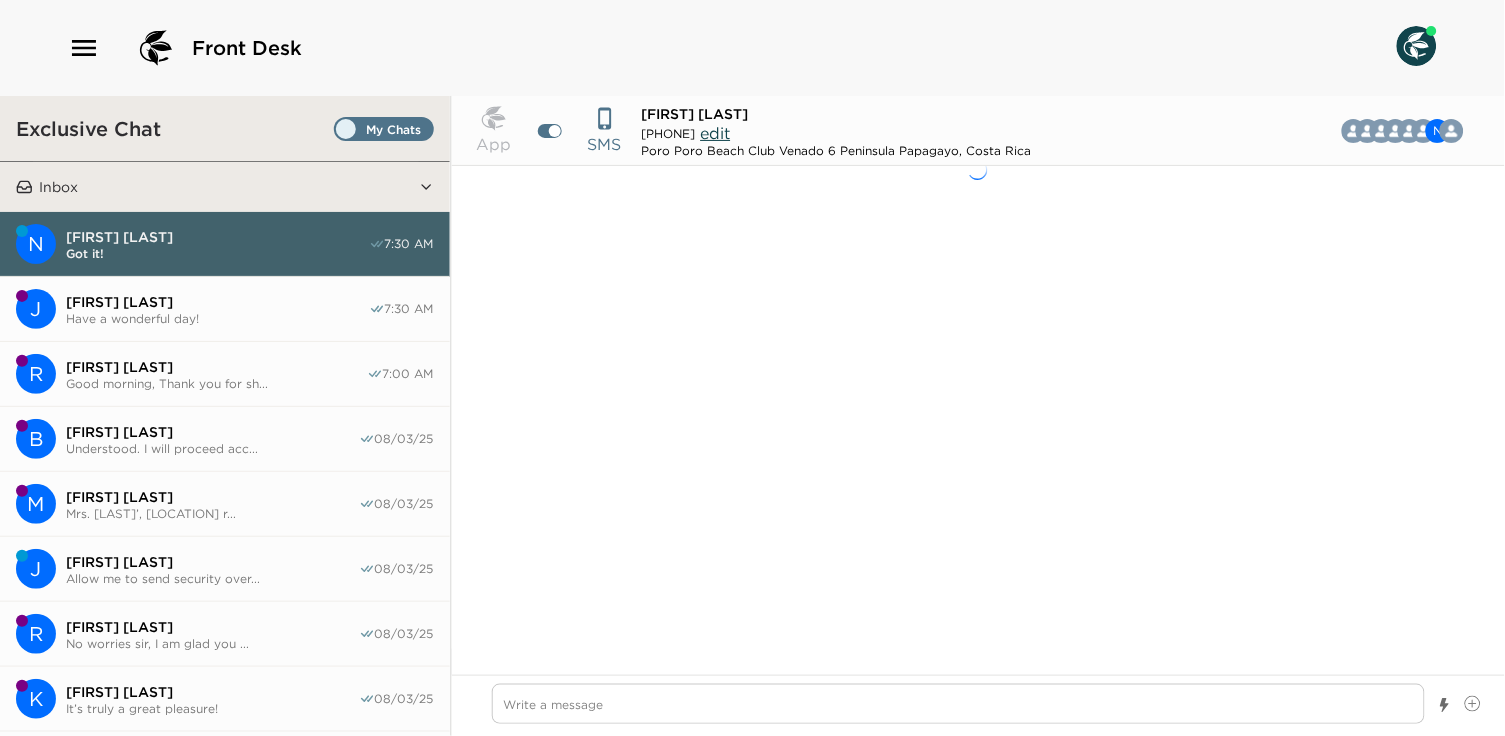 scroll, scrollTop: 6852, scrollLeft: 0, axis: vertical 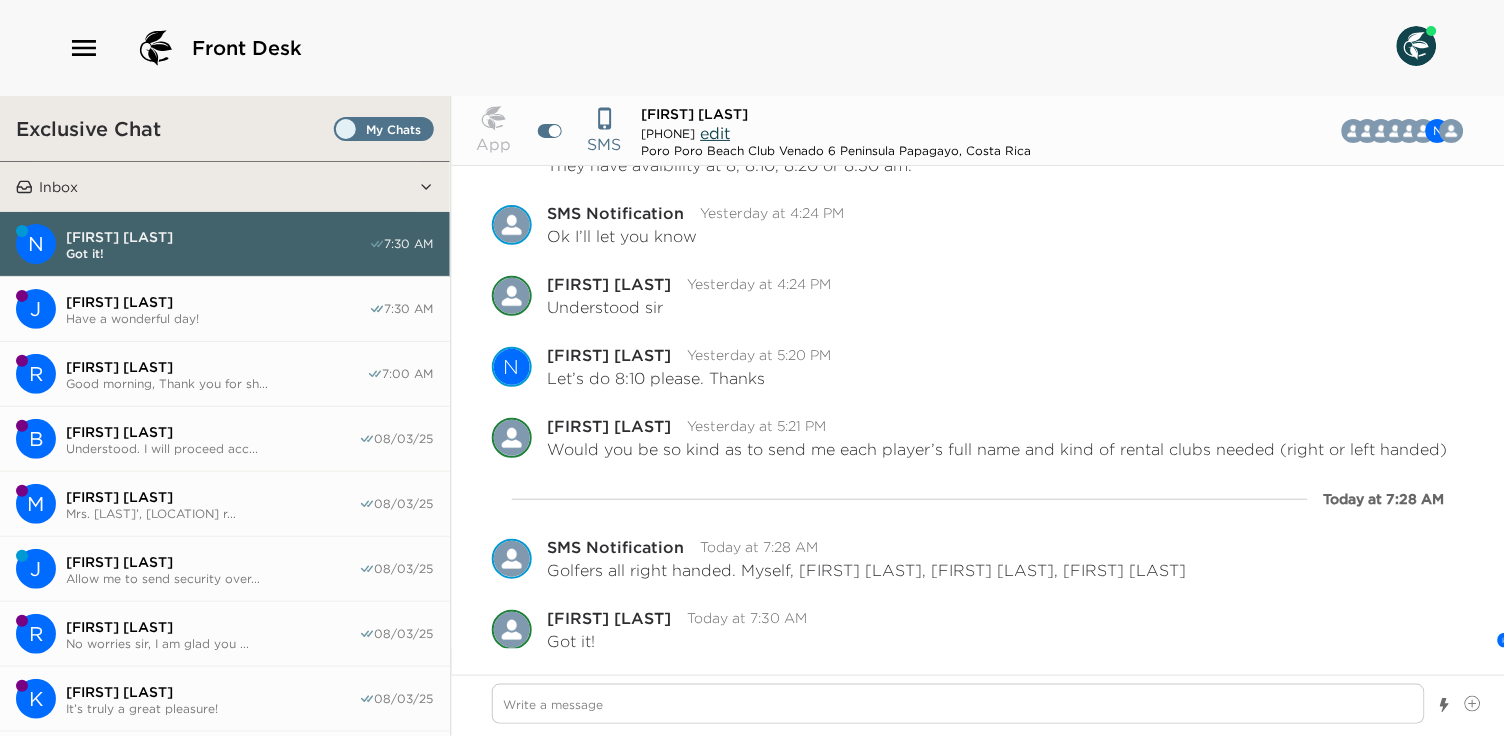 type on "x" 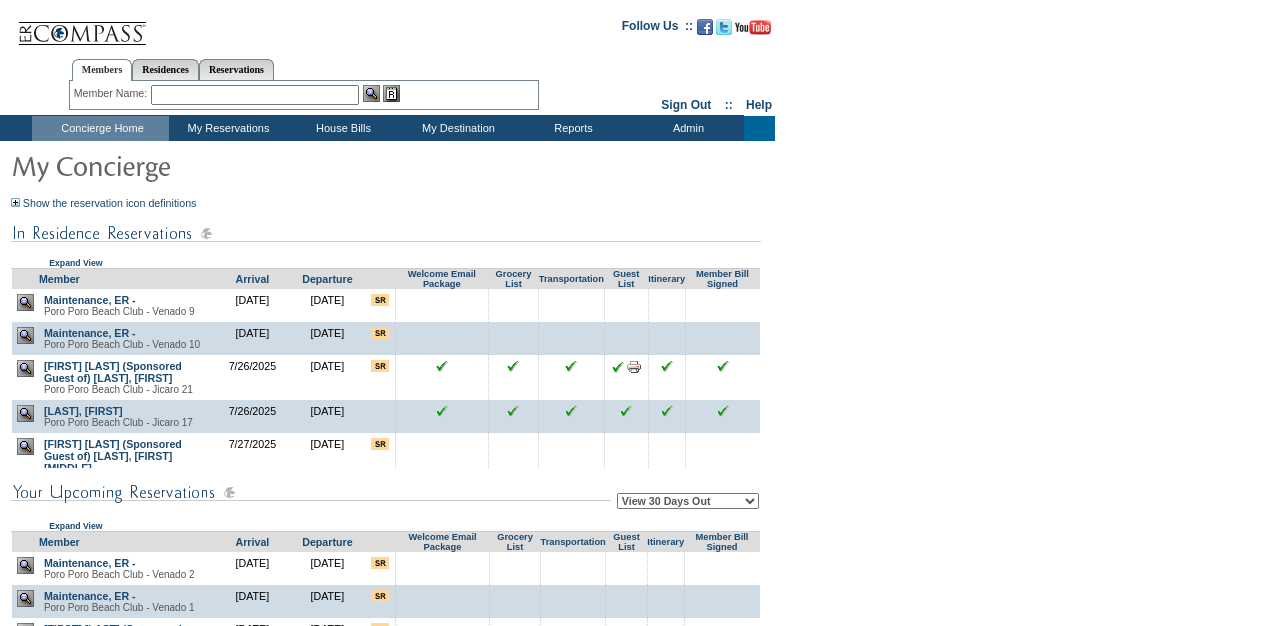 scroll, scrollTop: 0, scrollLeft: 0, axis: both 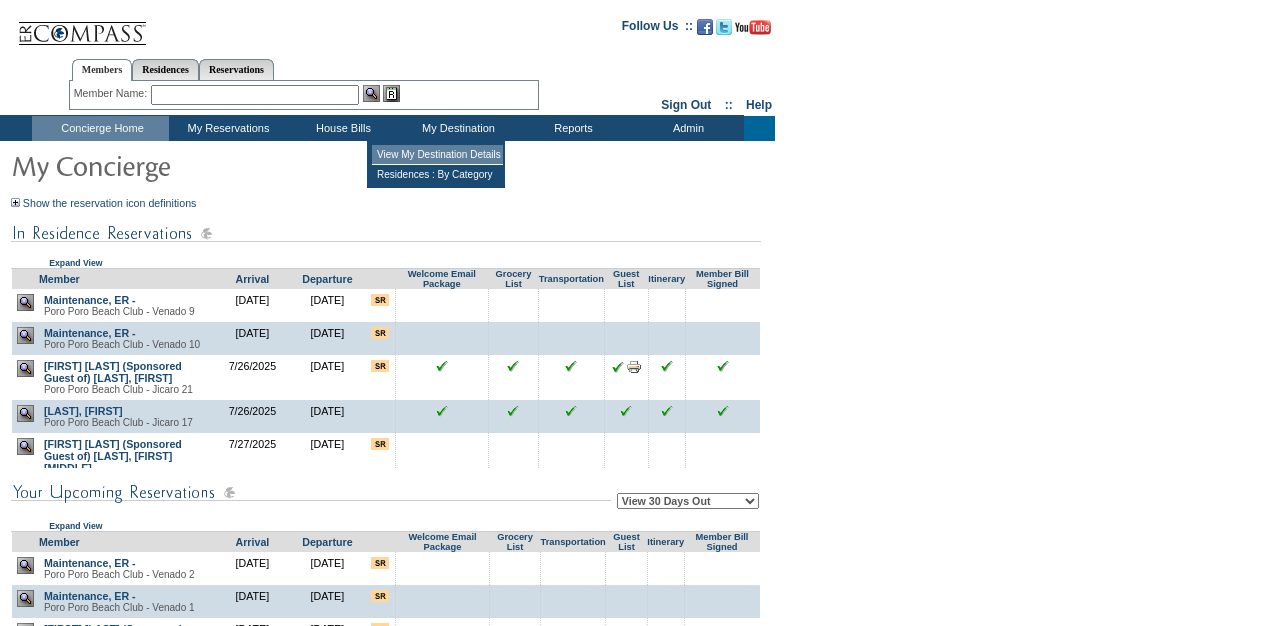 click on "View My Destination Details" at bounding box center (437, 155) 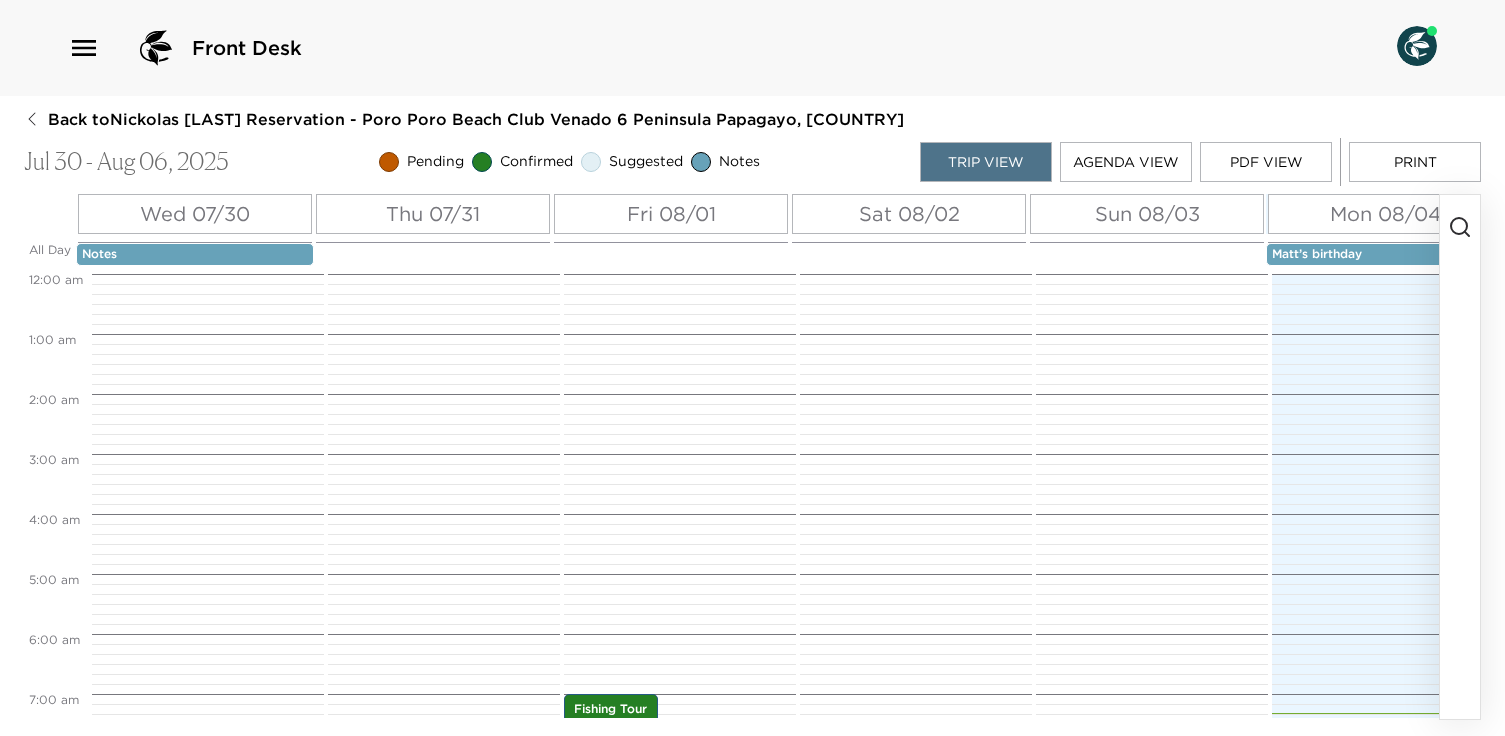 scroll, scrollTop: 0, scrollLeft: 0, axis: both 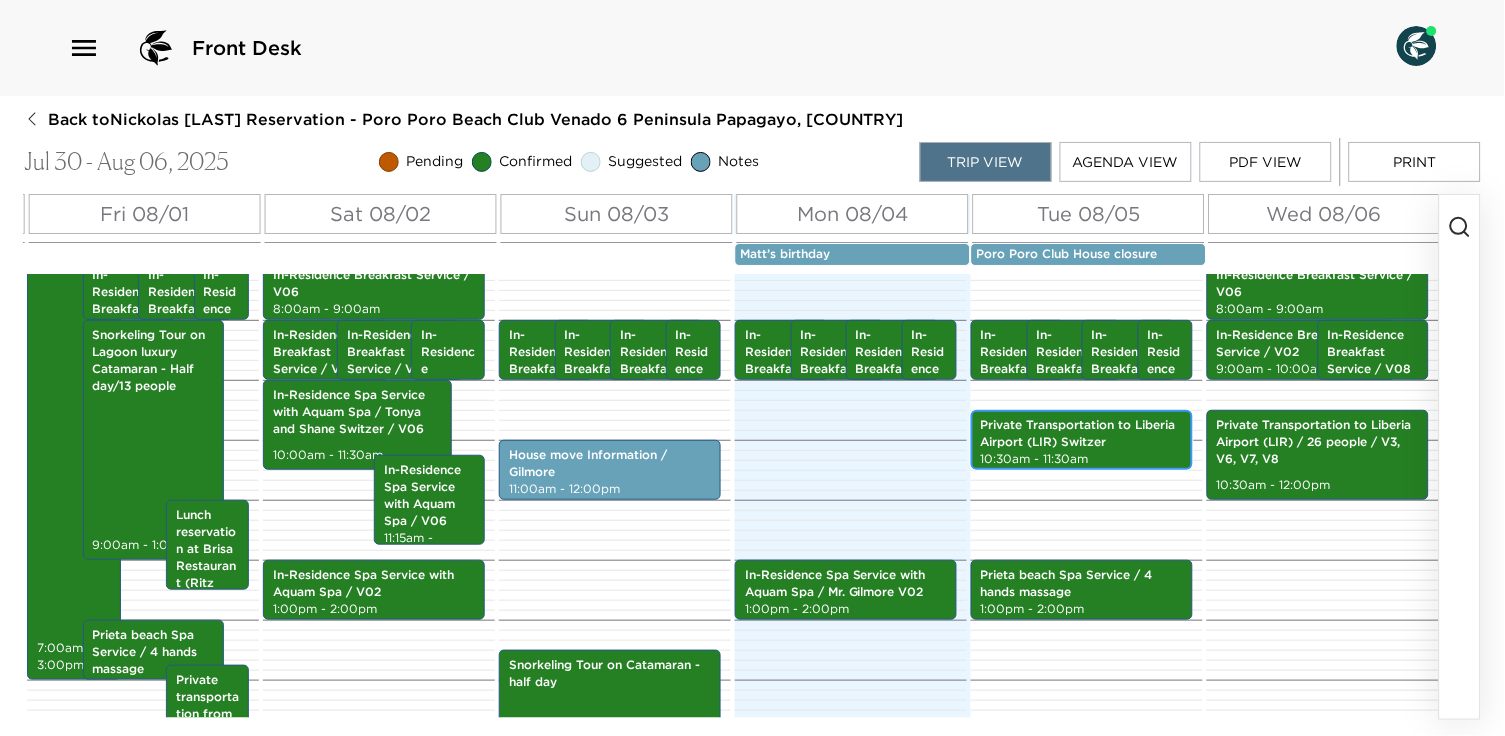 click on "Private Transportation to Liberia Airport (LIR) Switzer" at bounding box center (1082, 434) 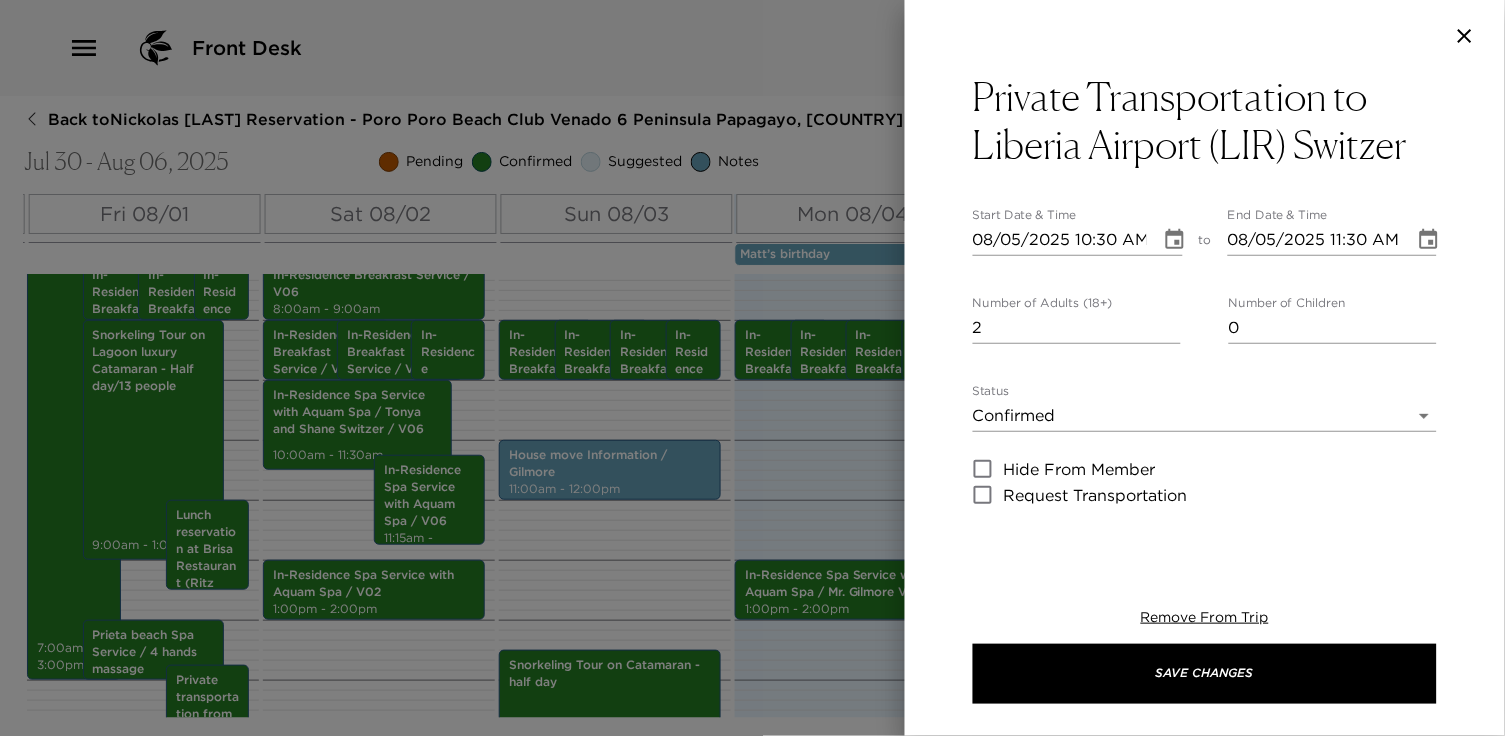 click at bounding box center [752, 368] 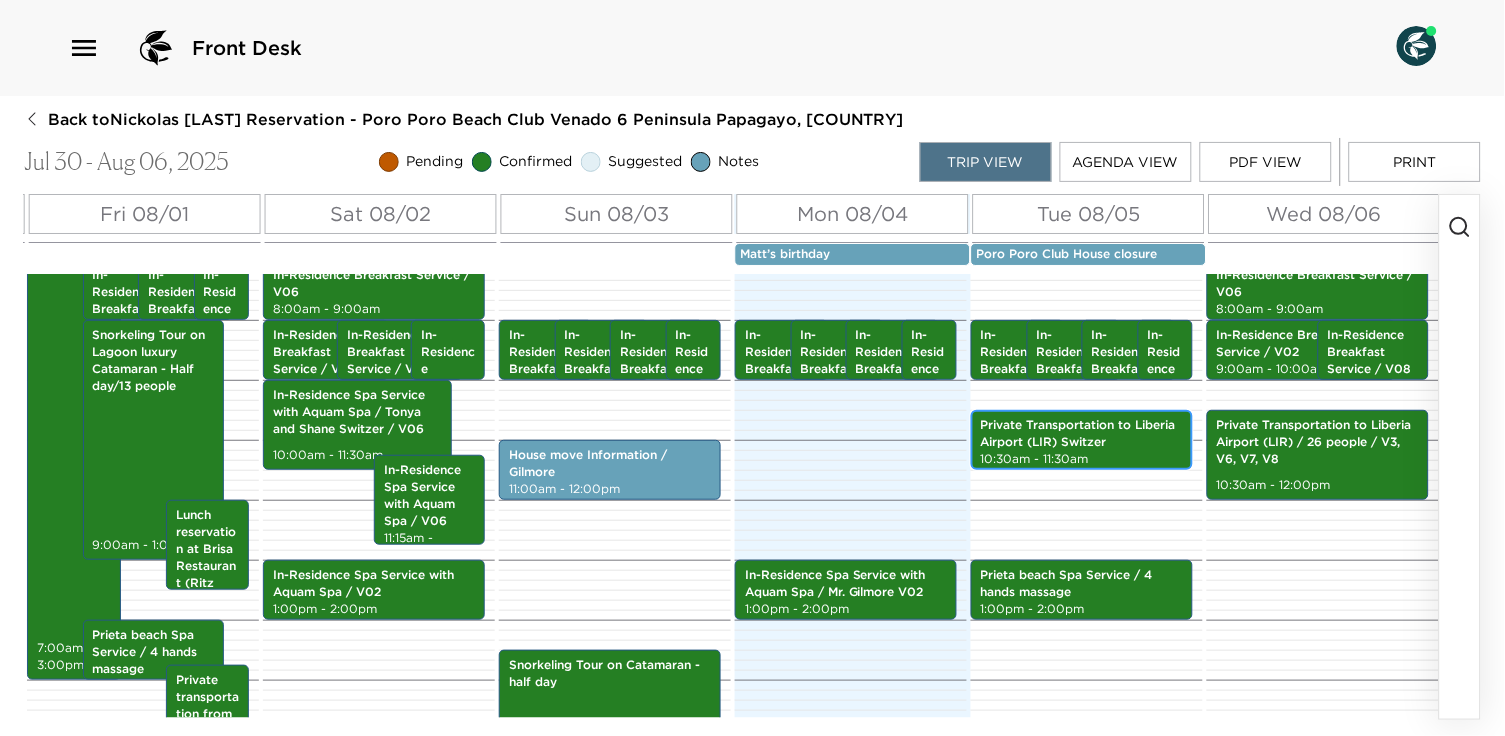 click on "Private Transportation to Liberia Airport (LIR) Switzer" at bounding box center (1082, 434) 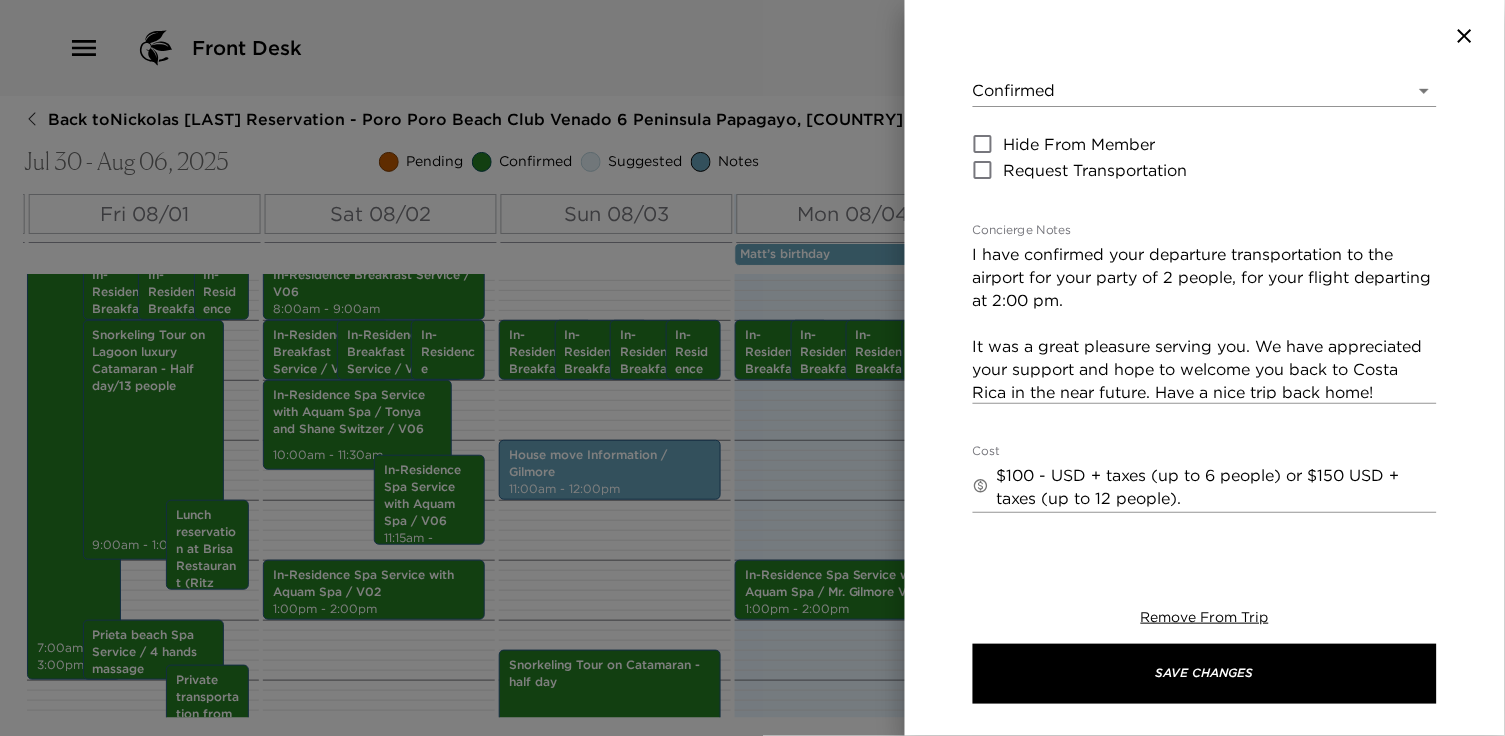 scroll, scrollTop: 345, scrollLeft: 0, axis: vertical 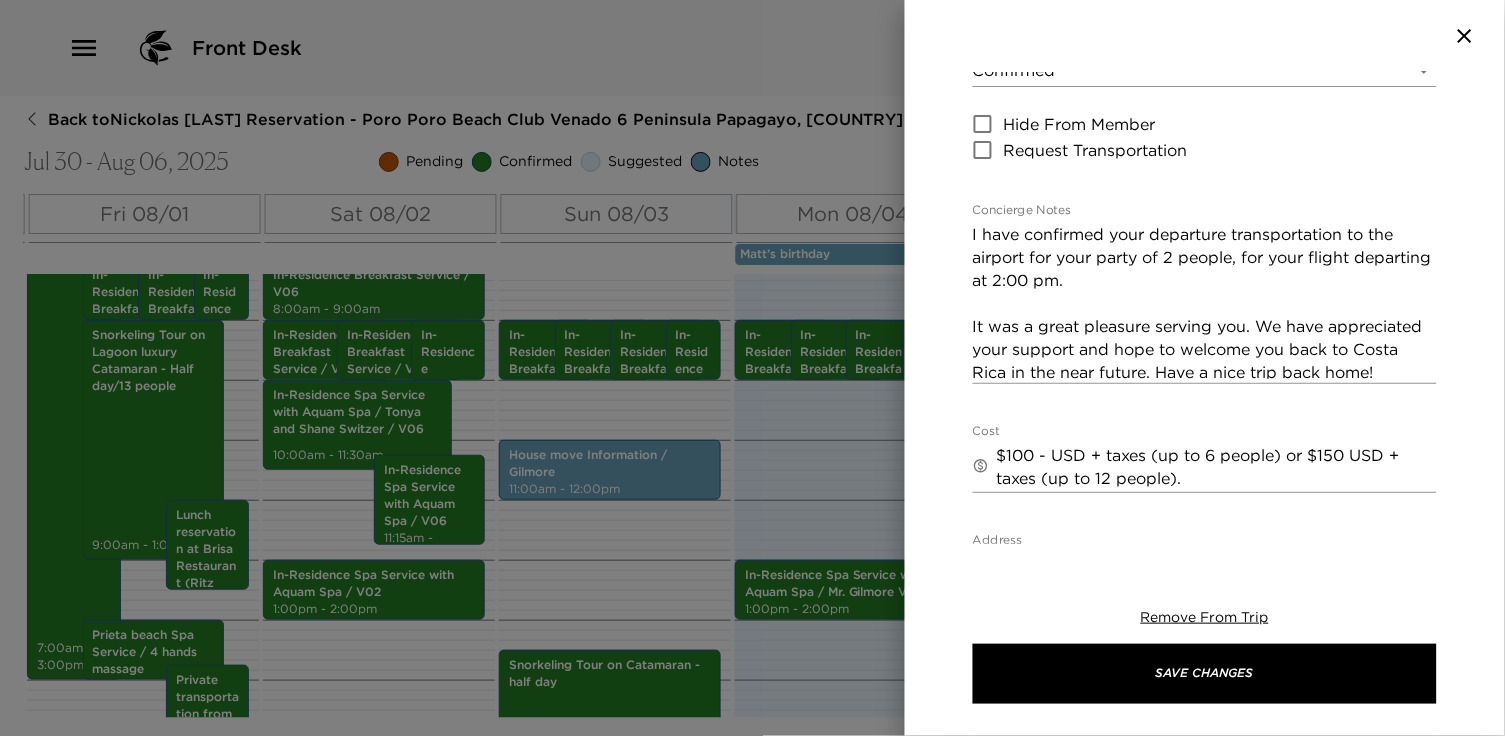 click at bounding box center (752, 368) 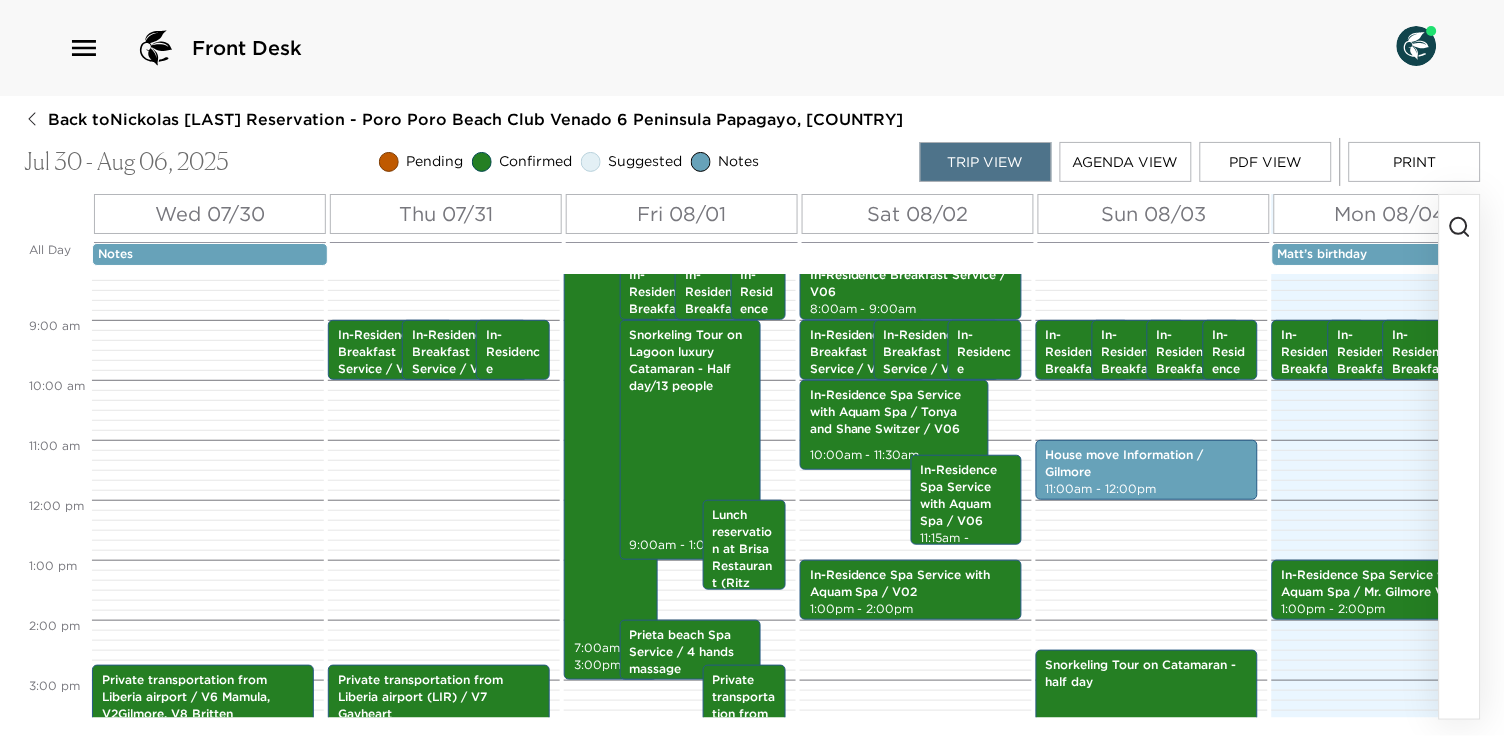 scroll, scrollTop: 0, scrollLeft: 0, axis: both 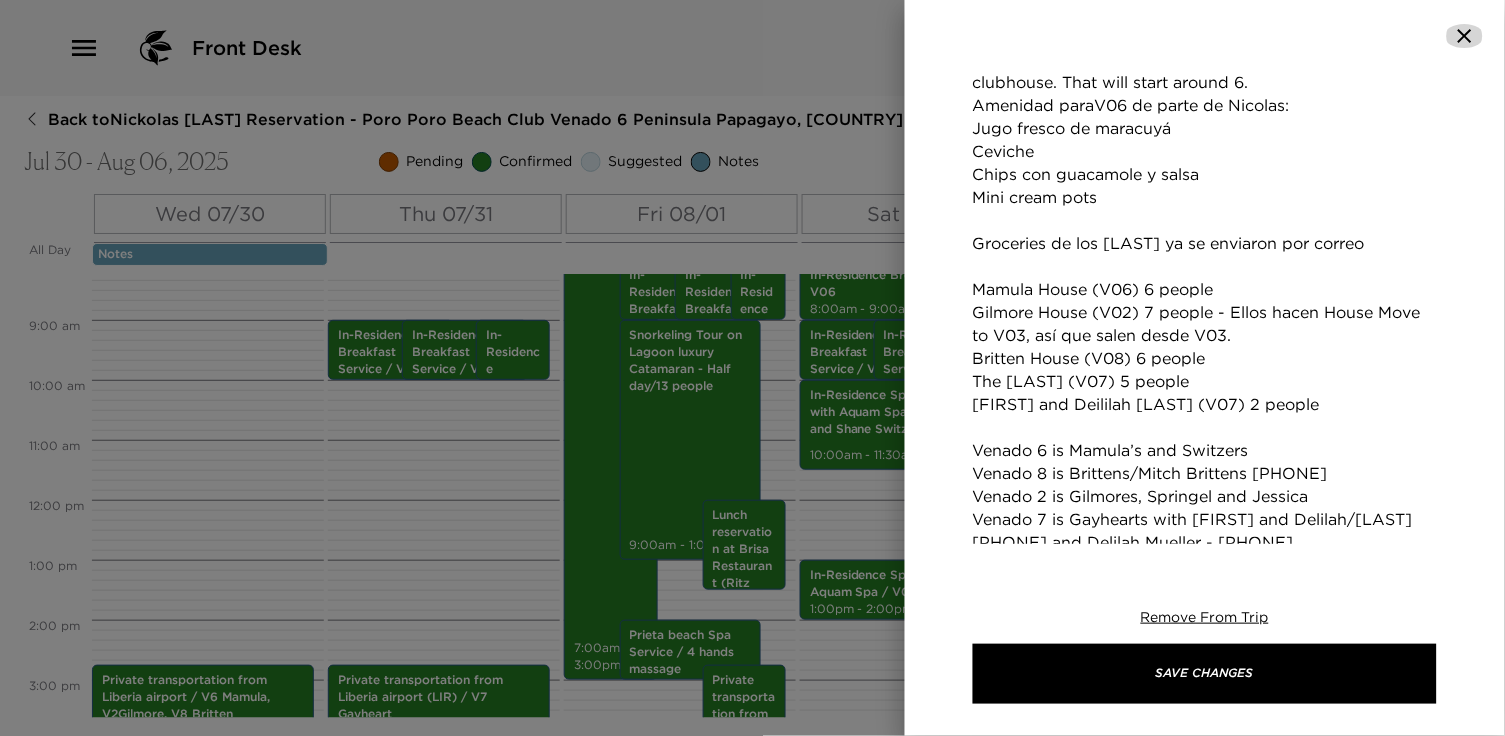 click 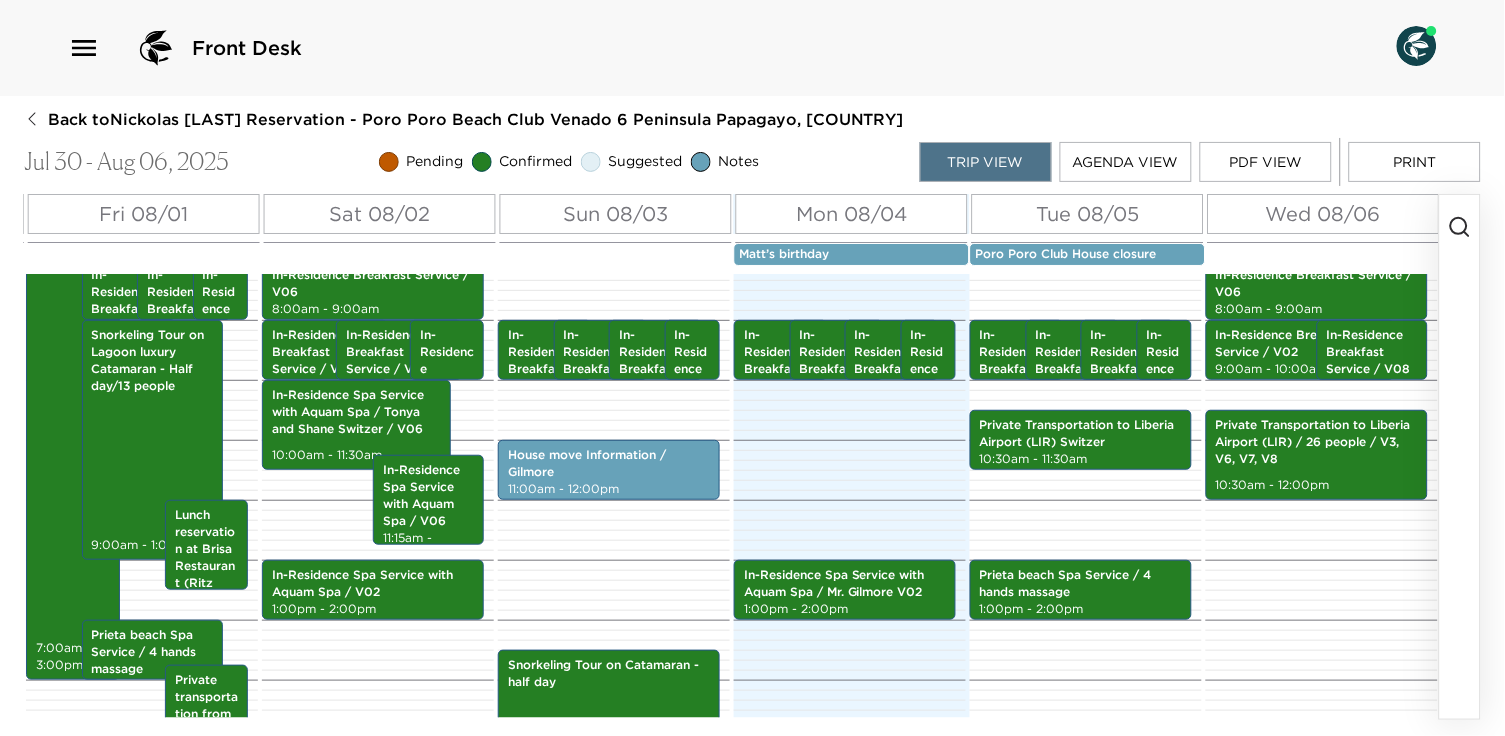scroll, scrollTop: 0, scrollLeft: 537, axis: horizontal 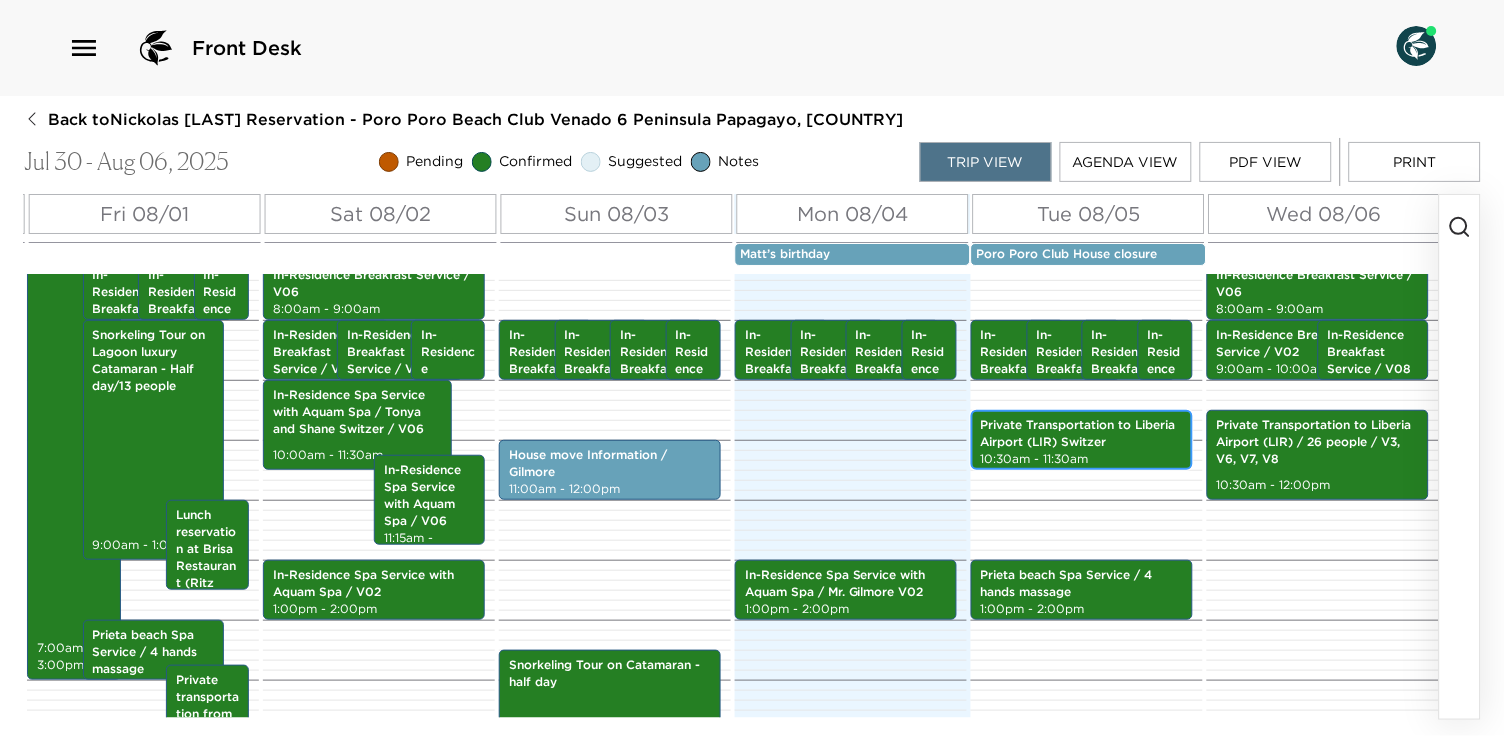 click on "Private Transportation to Liberia Airport (LIR) Switzer" at bounding box center [1082, 434] 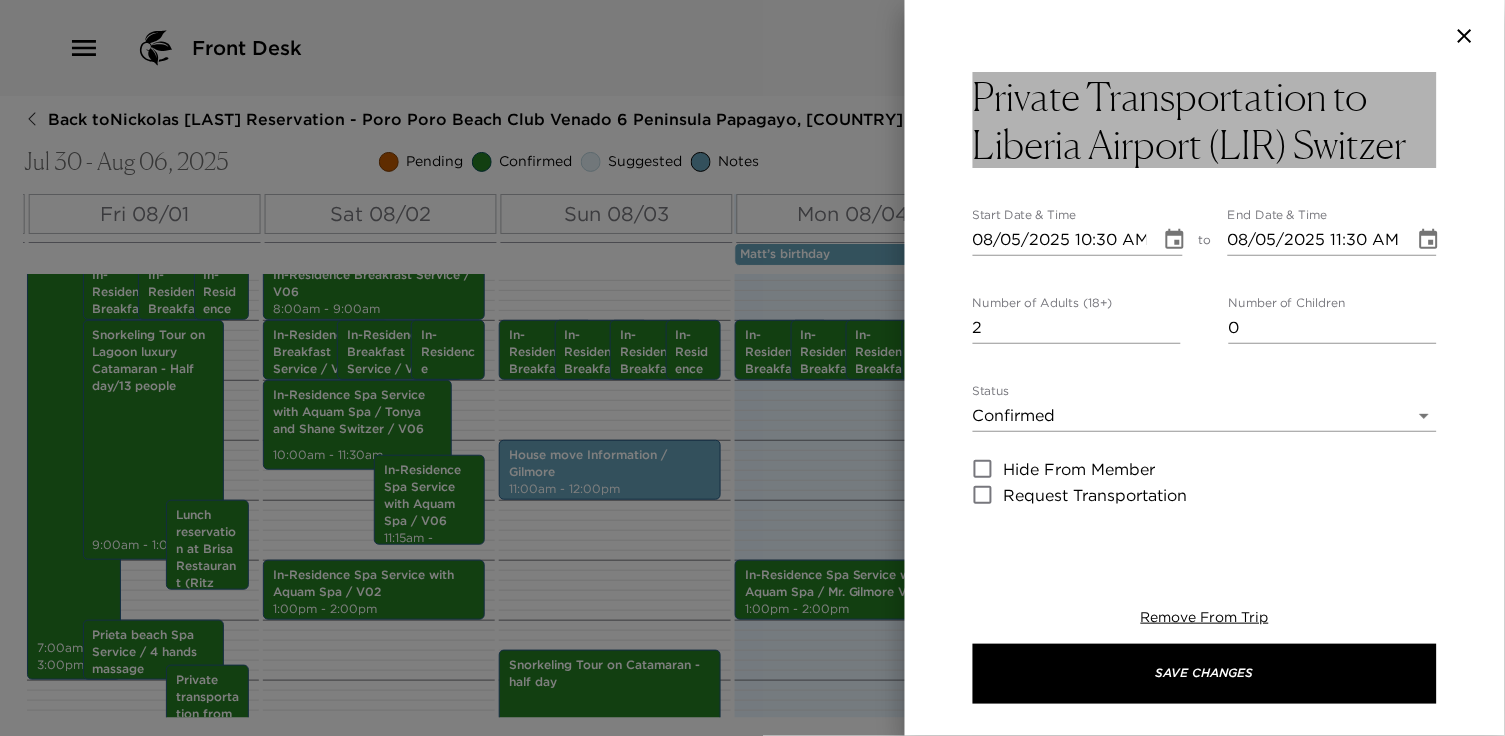 click on "Private Transportation to Liberia Airport (LIR) Switzer" at bounding box center [1205, 120] 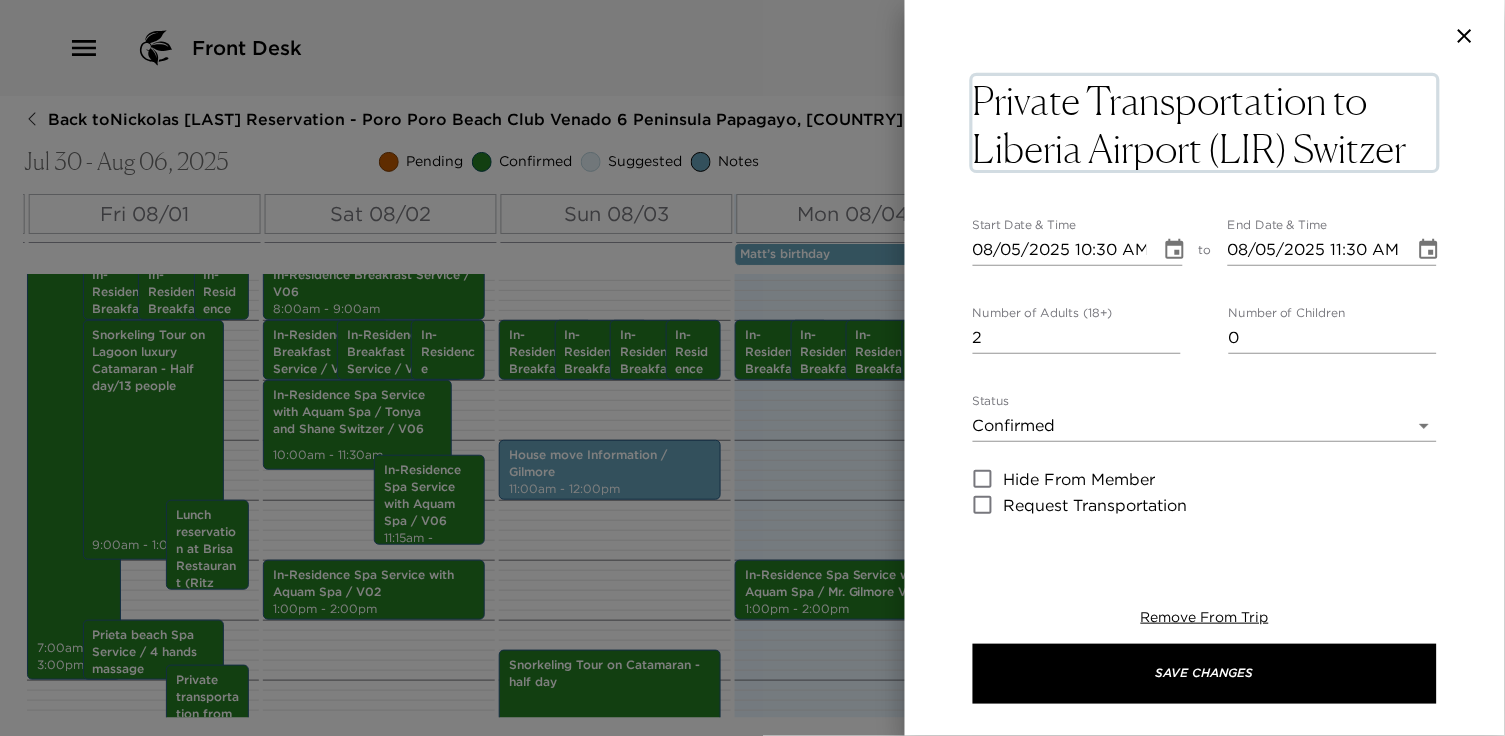 click on "Private Transportation to Liberia Airport (LIR) Switzer" at bounding box center [1205, 123] 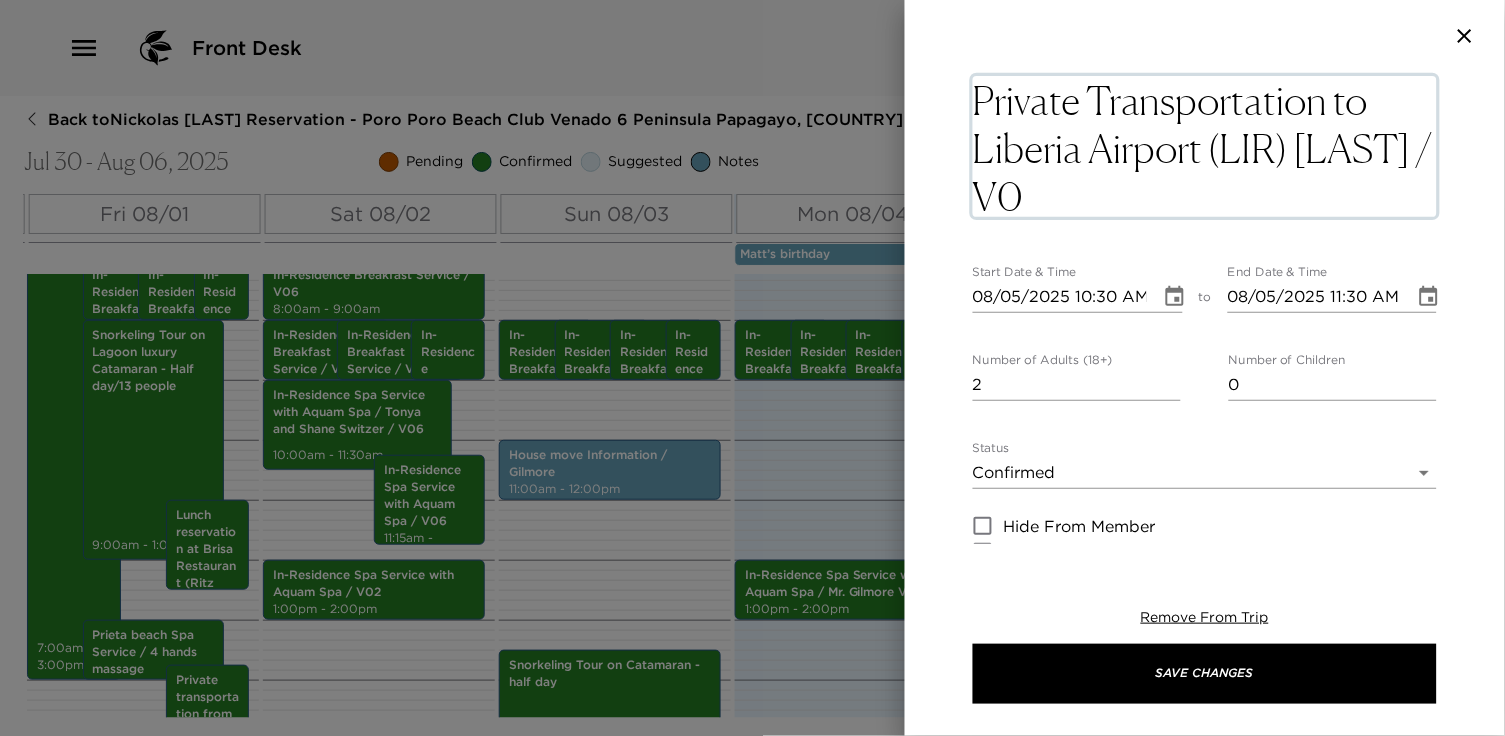 type on "Private Transportation to Liberia Airport (LIR) [LAST] / V06" 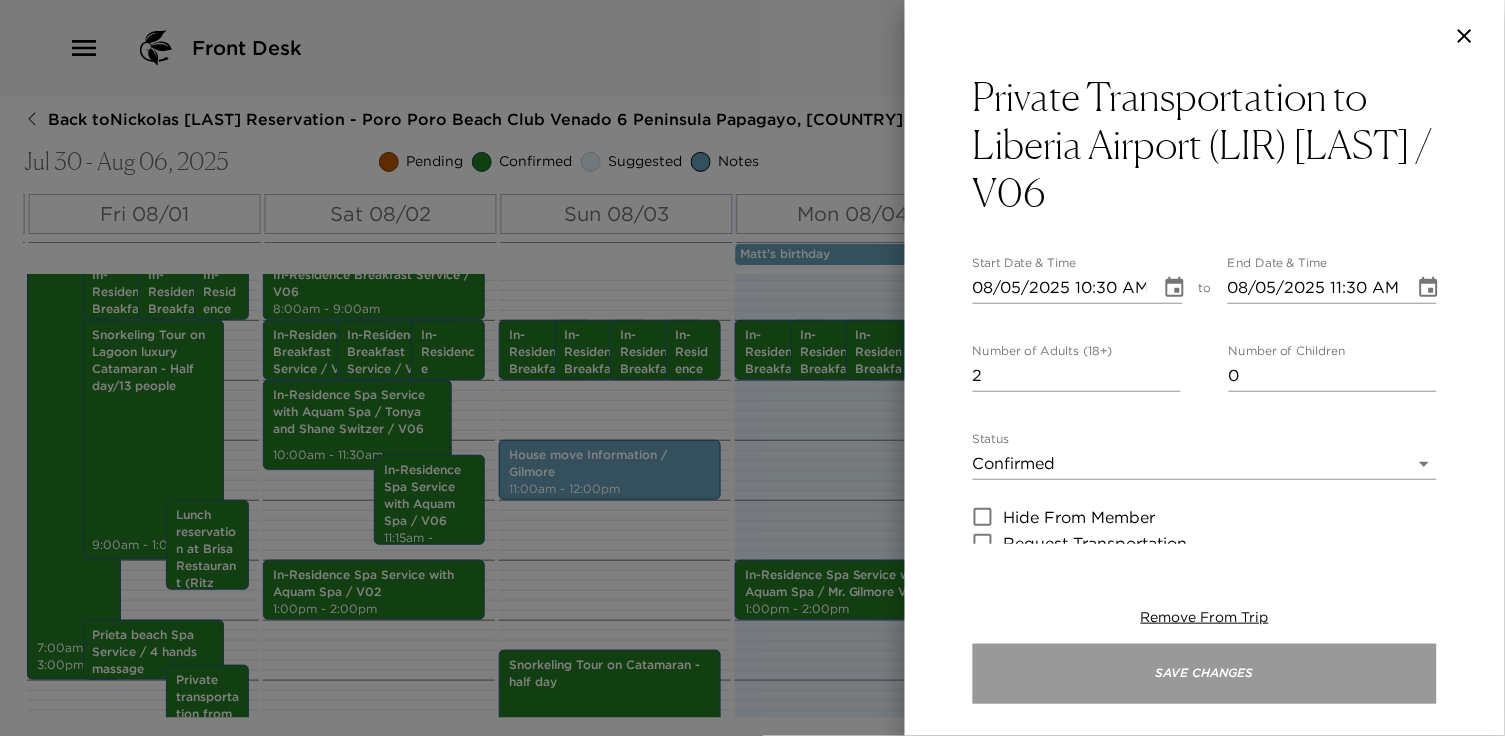 click on "Save Changes" at bounding box center (1205, 674) 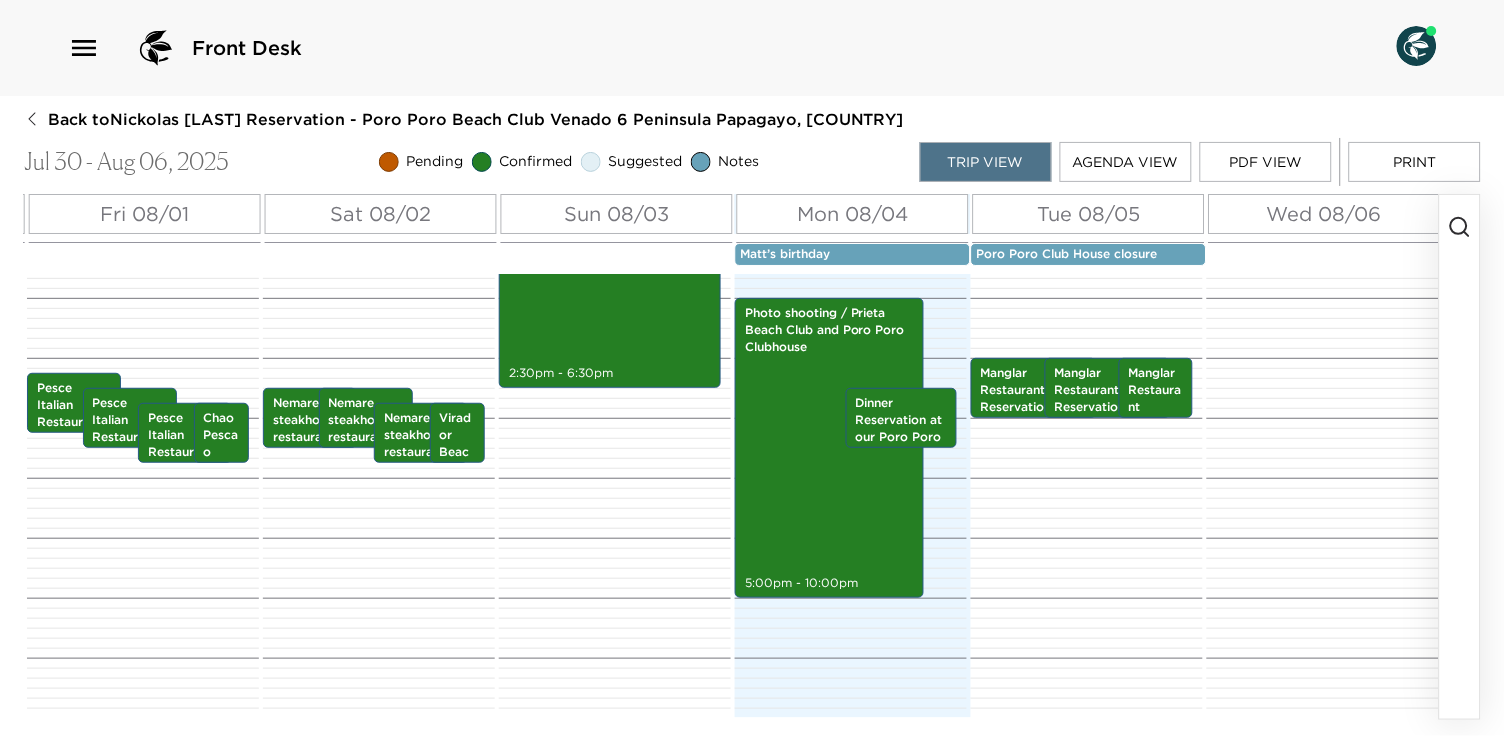 scroll, scrollTop: 996, scrollLeft: 0, axis: vertical 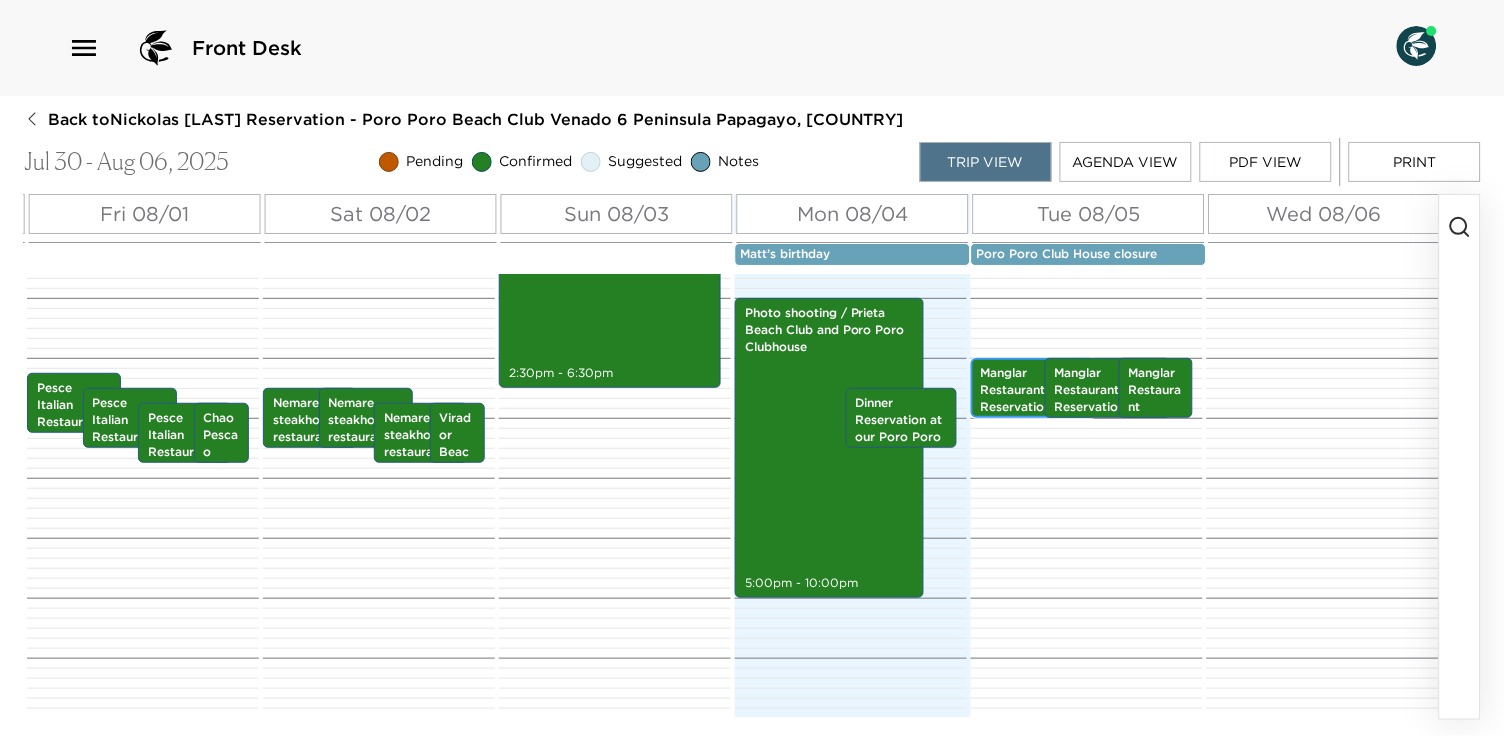 click on "Manglar Restaurant Reservation at Prieta Beach Club*" at bounding box center [1034, 407] 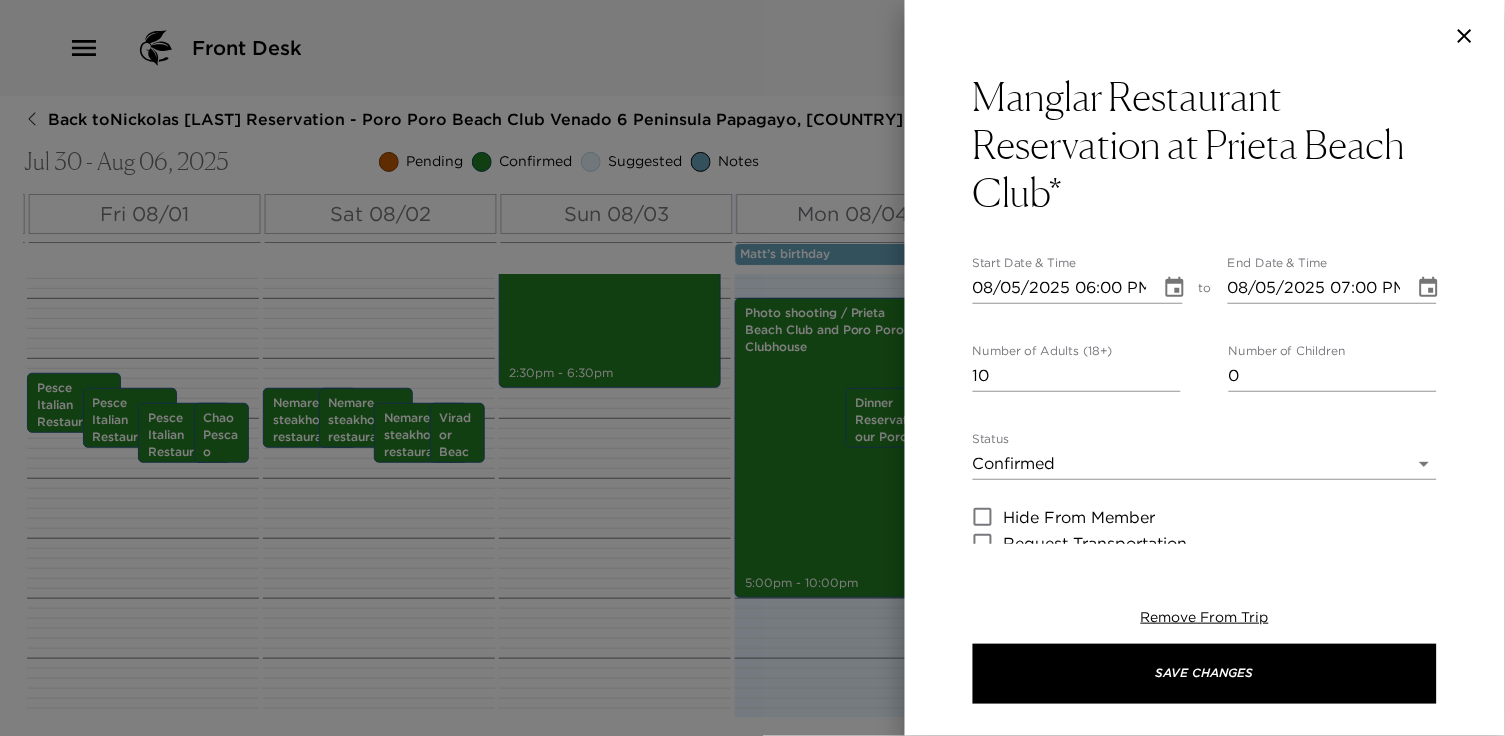 click at bounding box center (752, 368) 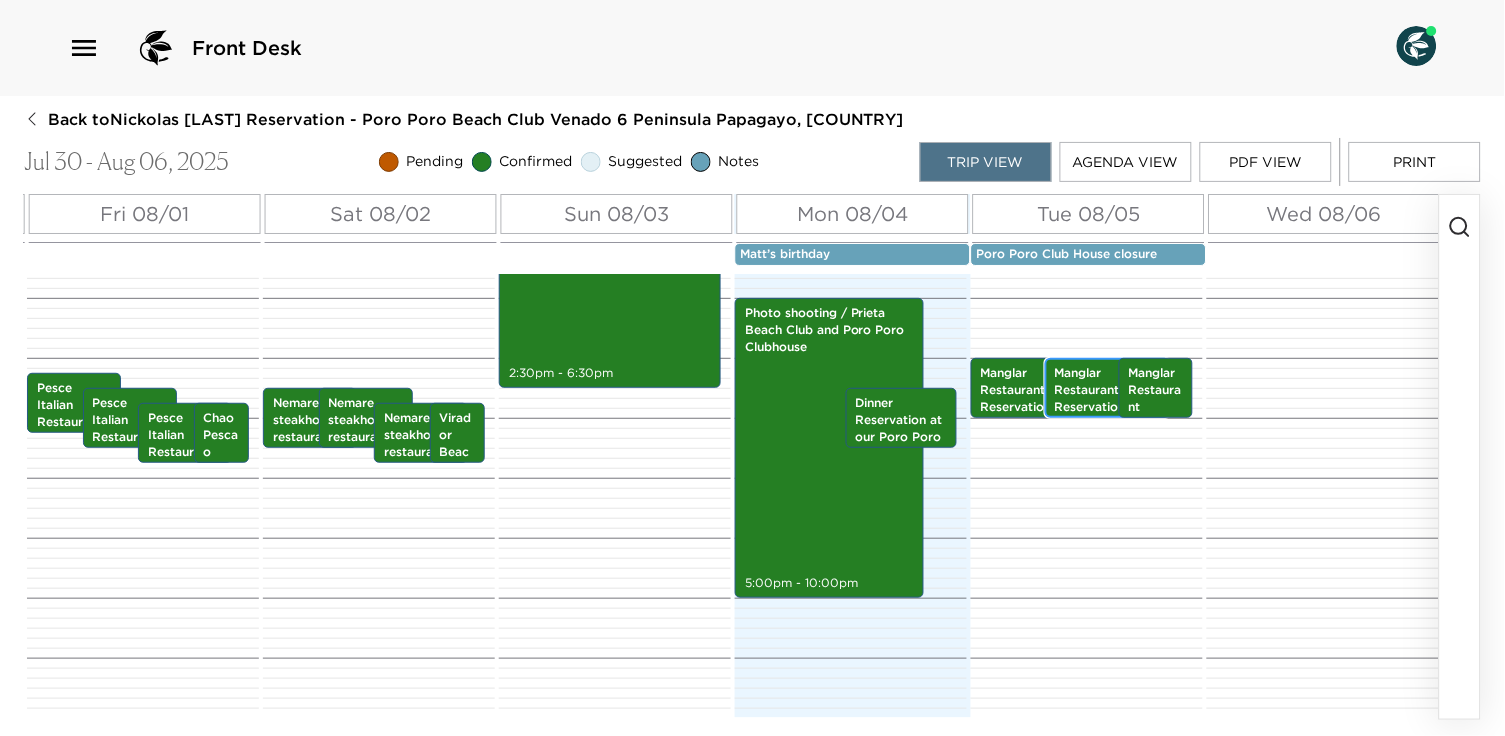 click on "Manglar Restaurant Reservation at Prieta Beach Club*" at bounding box center [1108, 407] 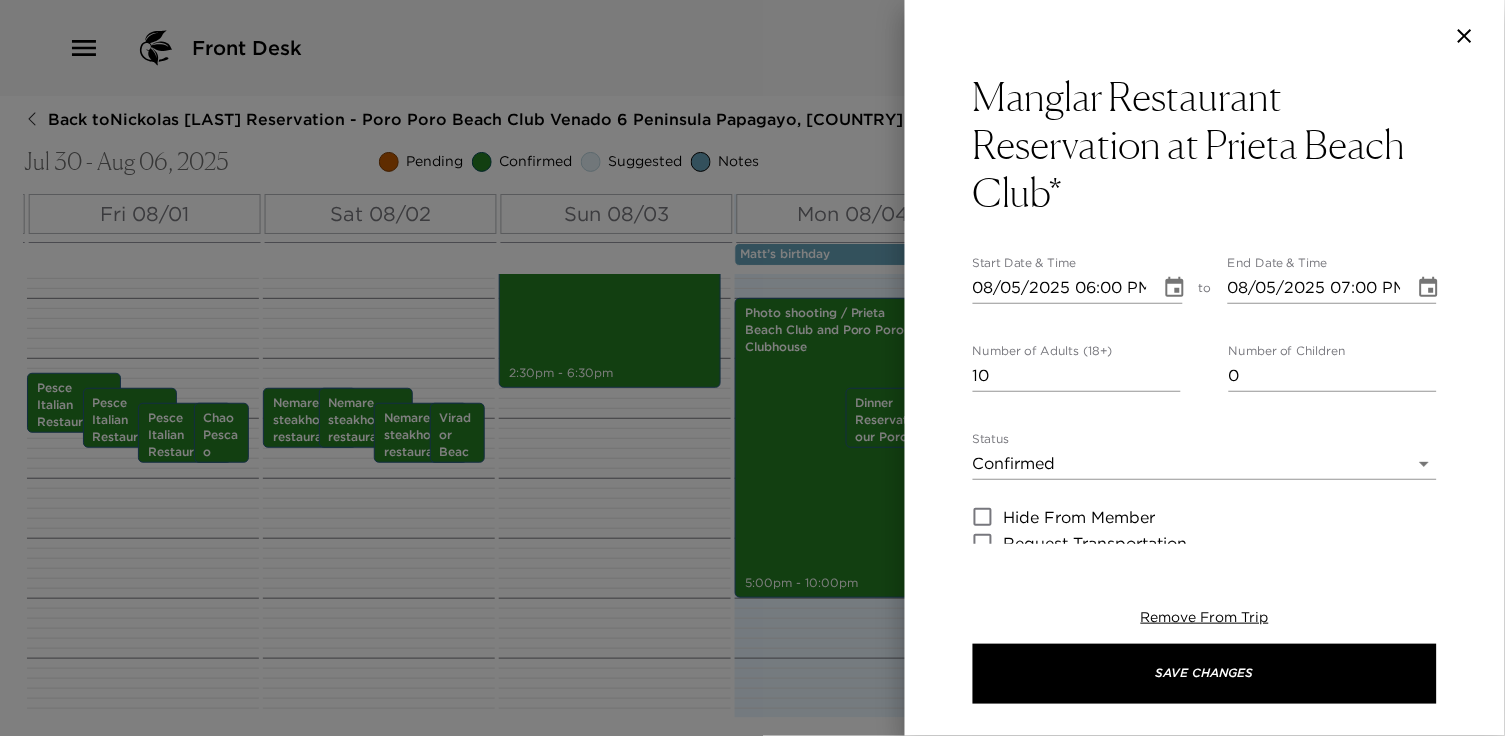 click at bounding box center (752, 368) 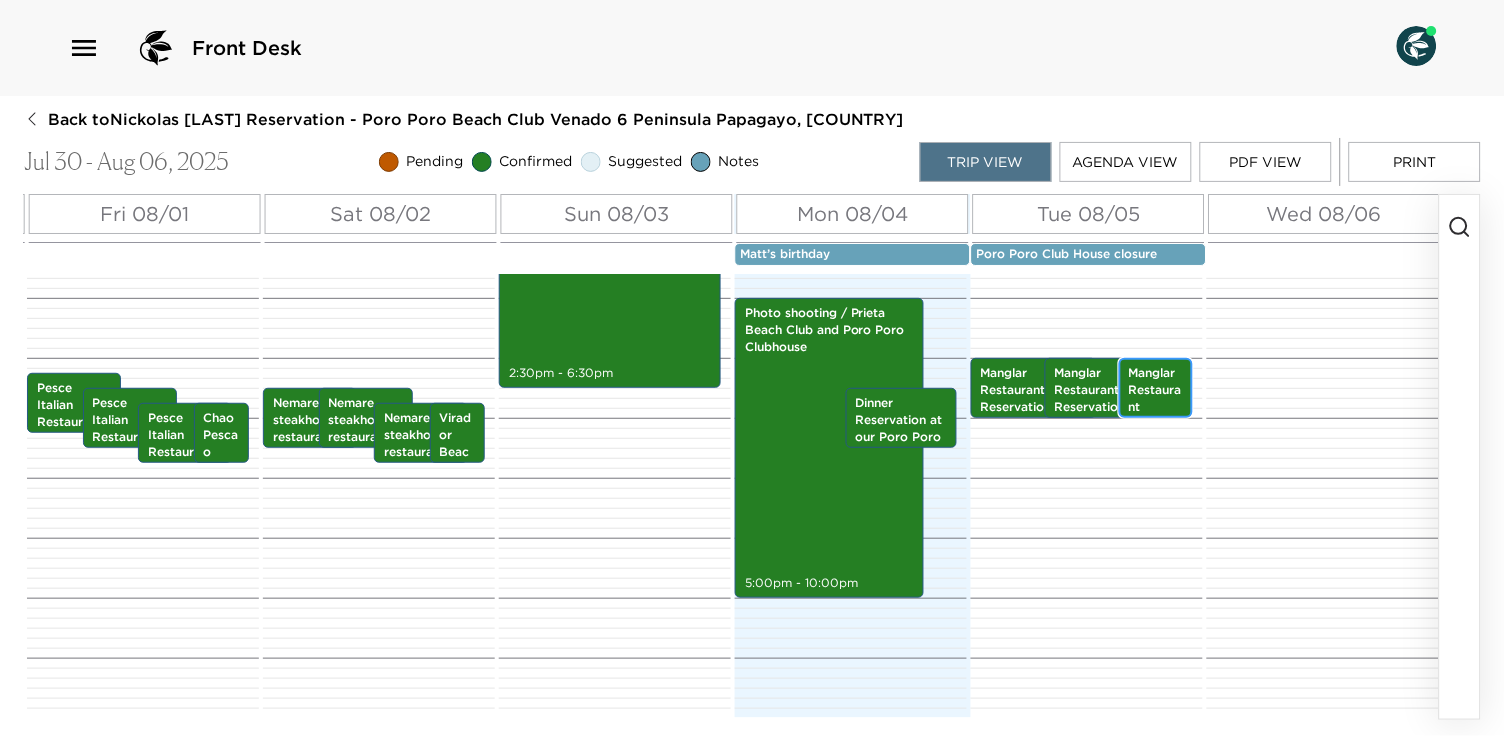 click on "Manglar Restaurant Reservation at Prieta Beach Club*" at bounding box center (1156, 432) 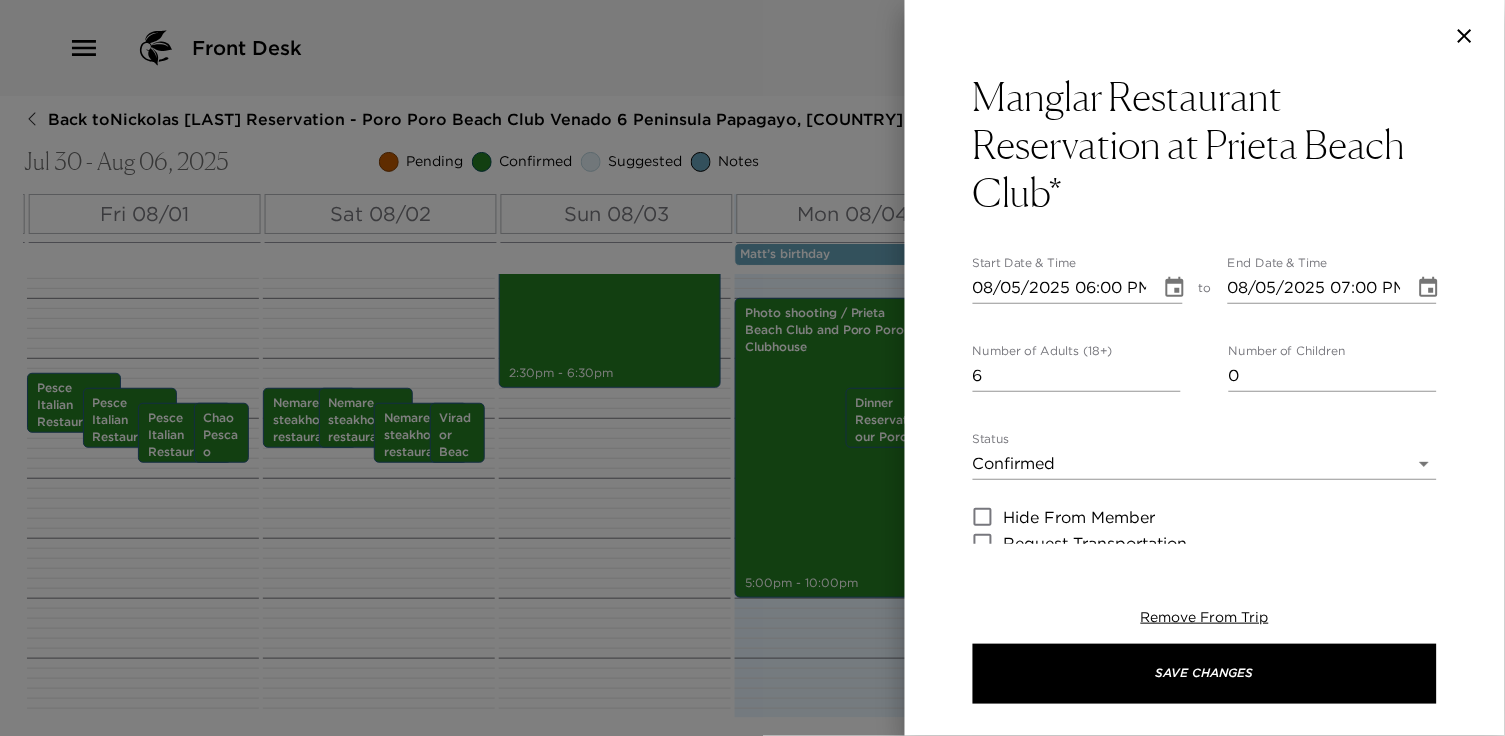 click at bounding box center [752, 368] 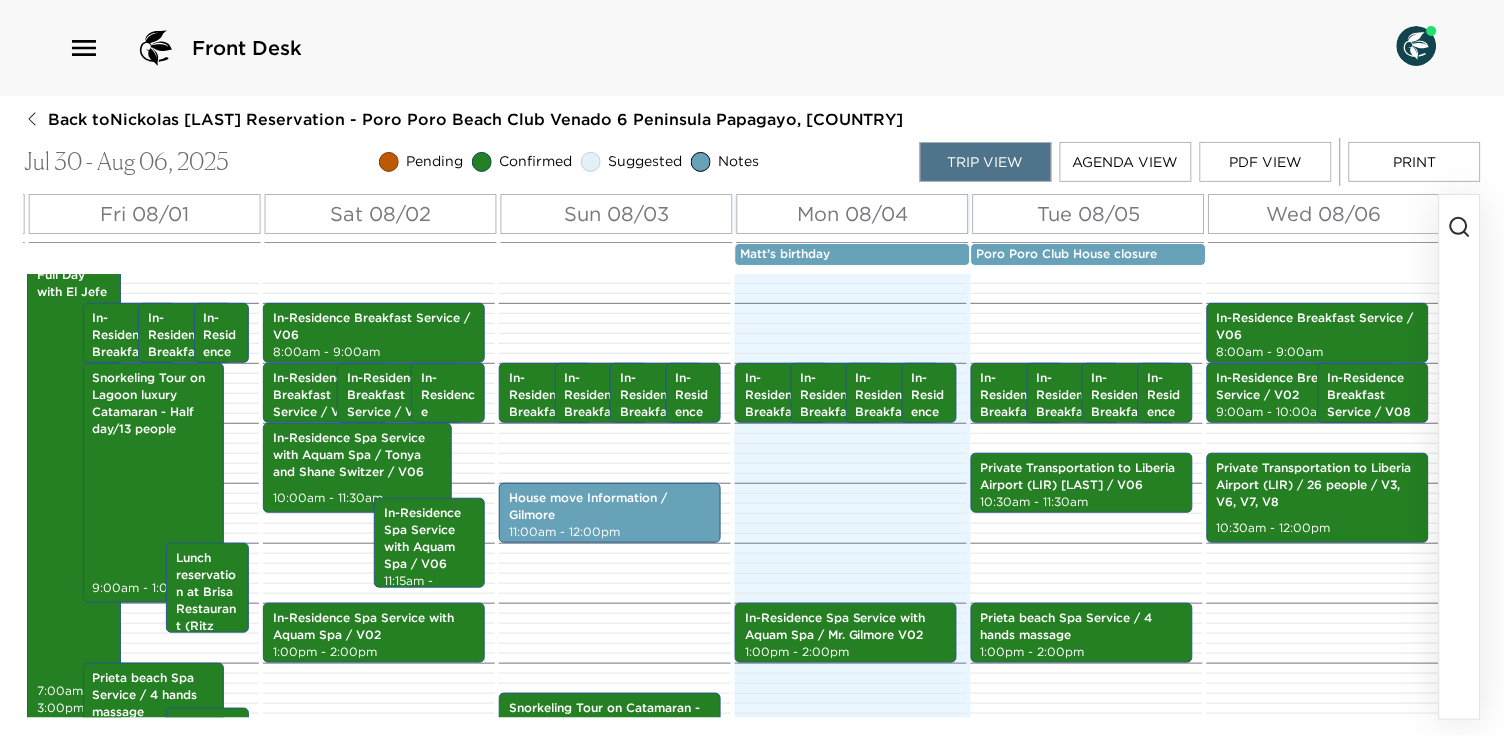 scroll, scrollTop: 454, scrollLeft: 0, axis: vertical 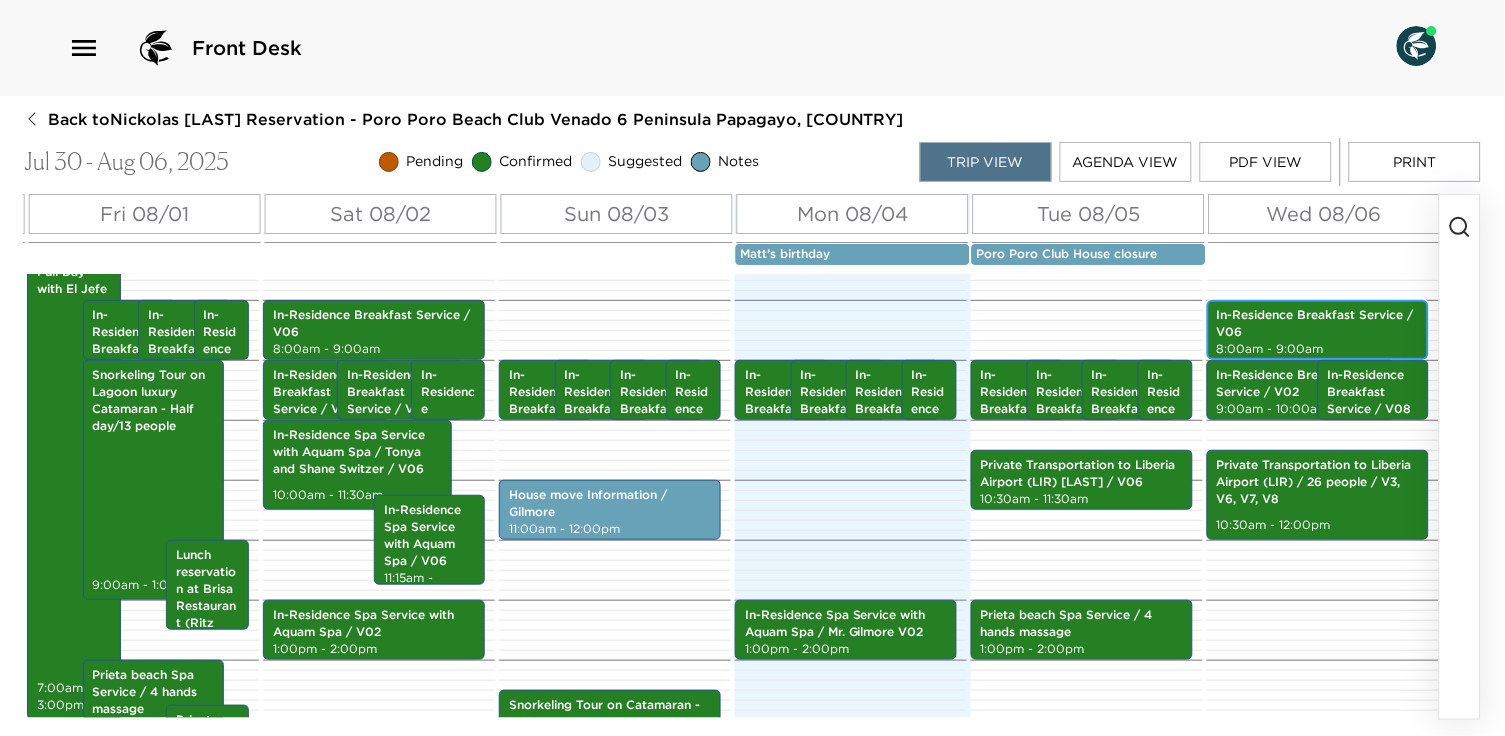 click on "In-Residence Breakfast Service / V06" at bounding box center (1318, 324) 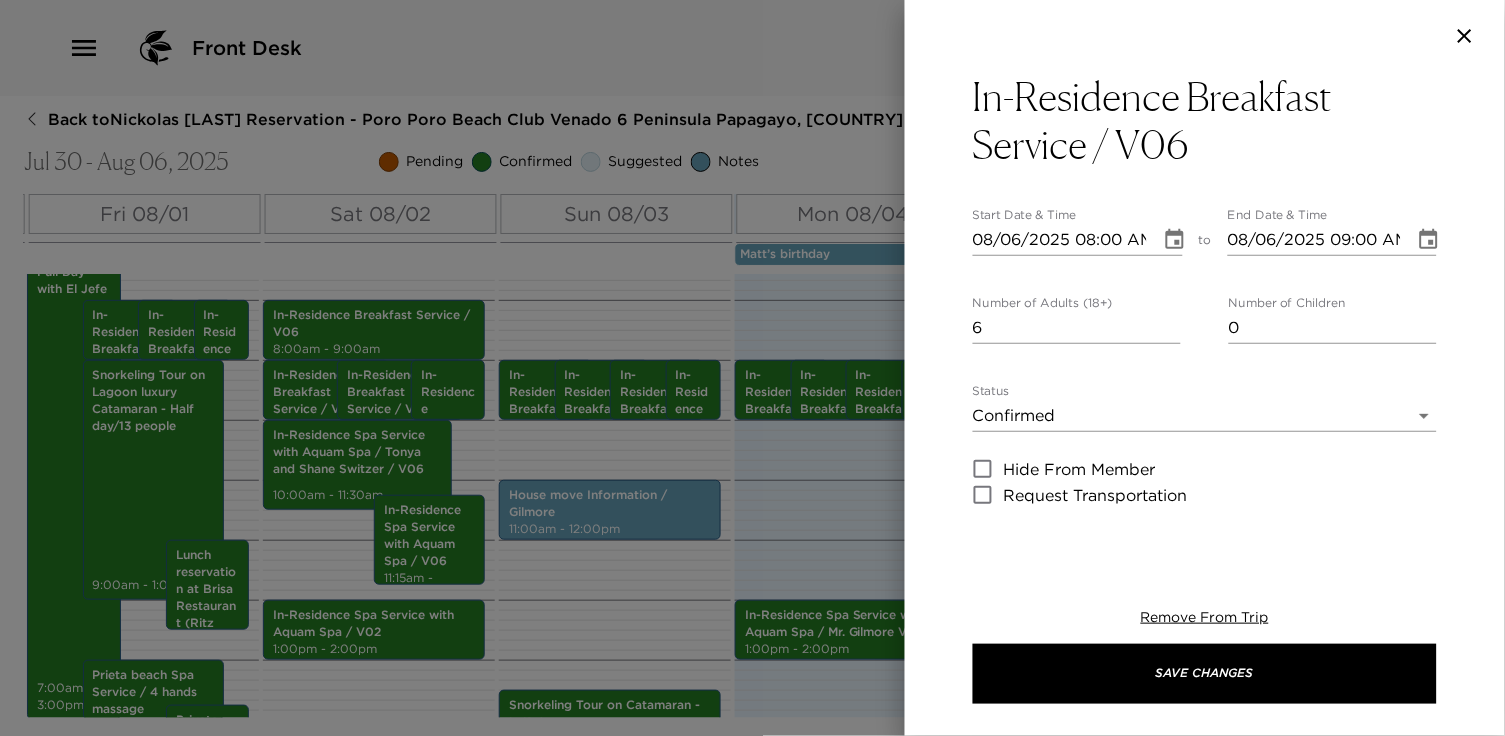 click at bounding box center [752, 368] 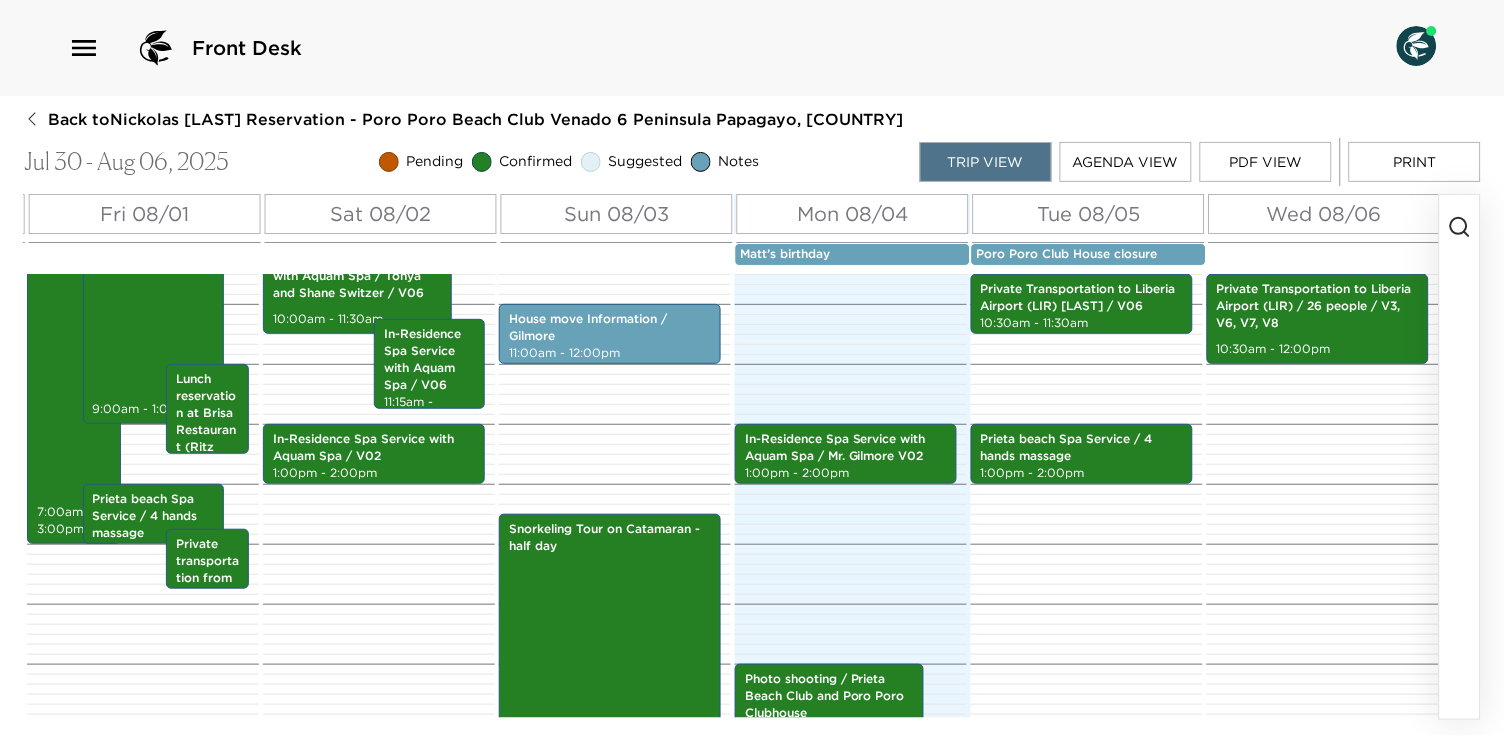 scroll, scrollTop: 656, scrollLeft: 0, axis: vertical 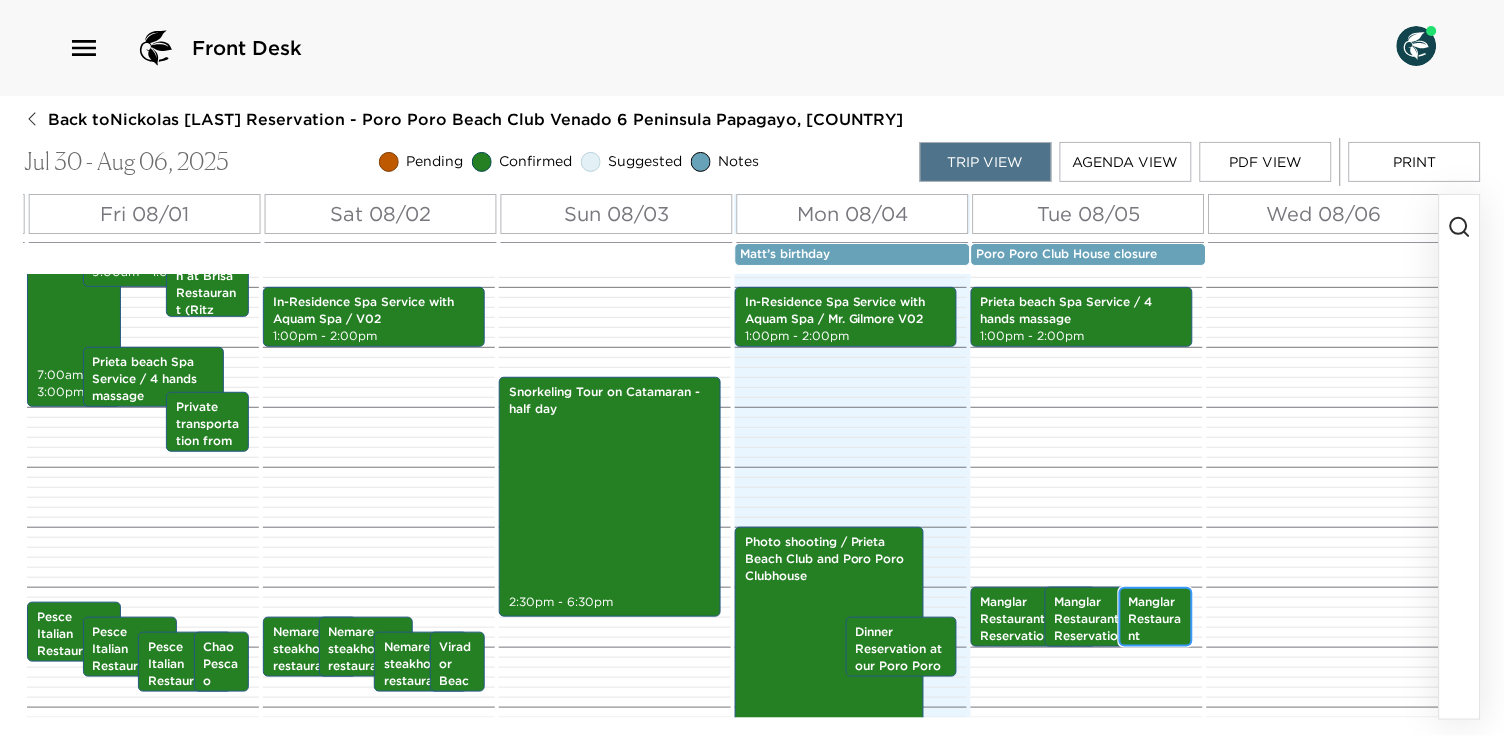 click on "Manglar Restaurant Reservation at Prieta Beach Club*" at bounding box center (1156, 661) 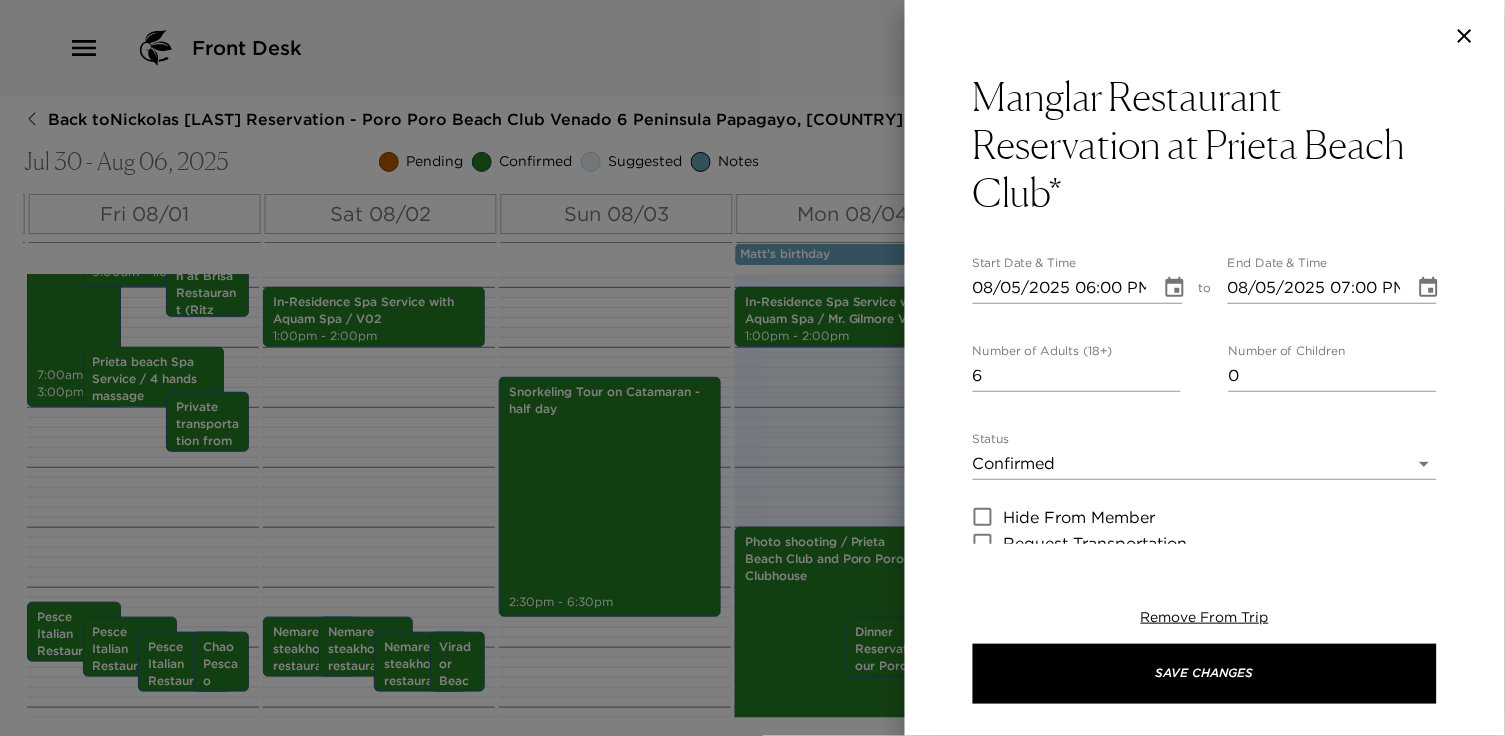 click at bounding box center (752, 368) 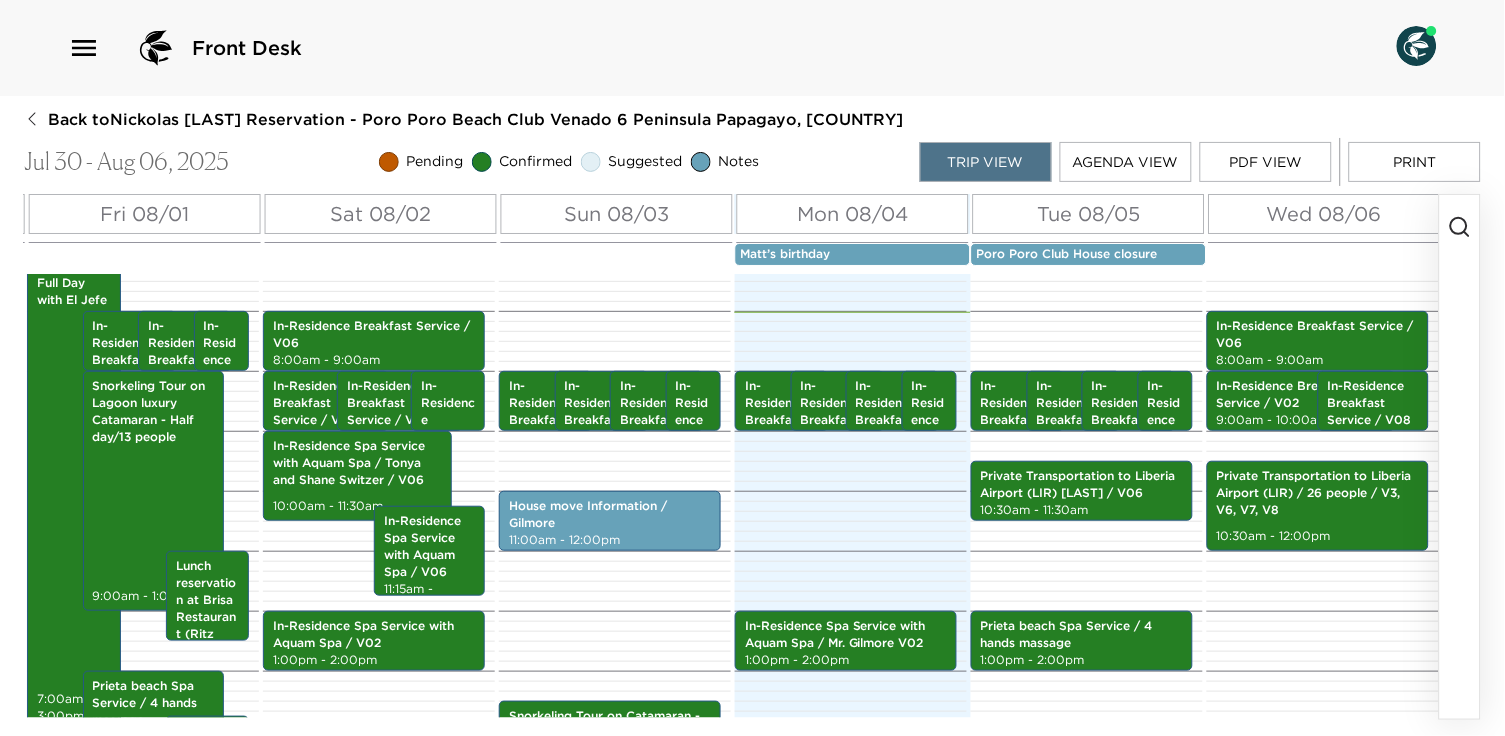 scroll, scrollTop: 428, scrollLeft: 0, axis: vertical 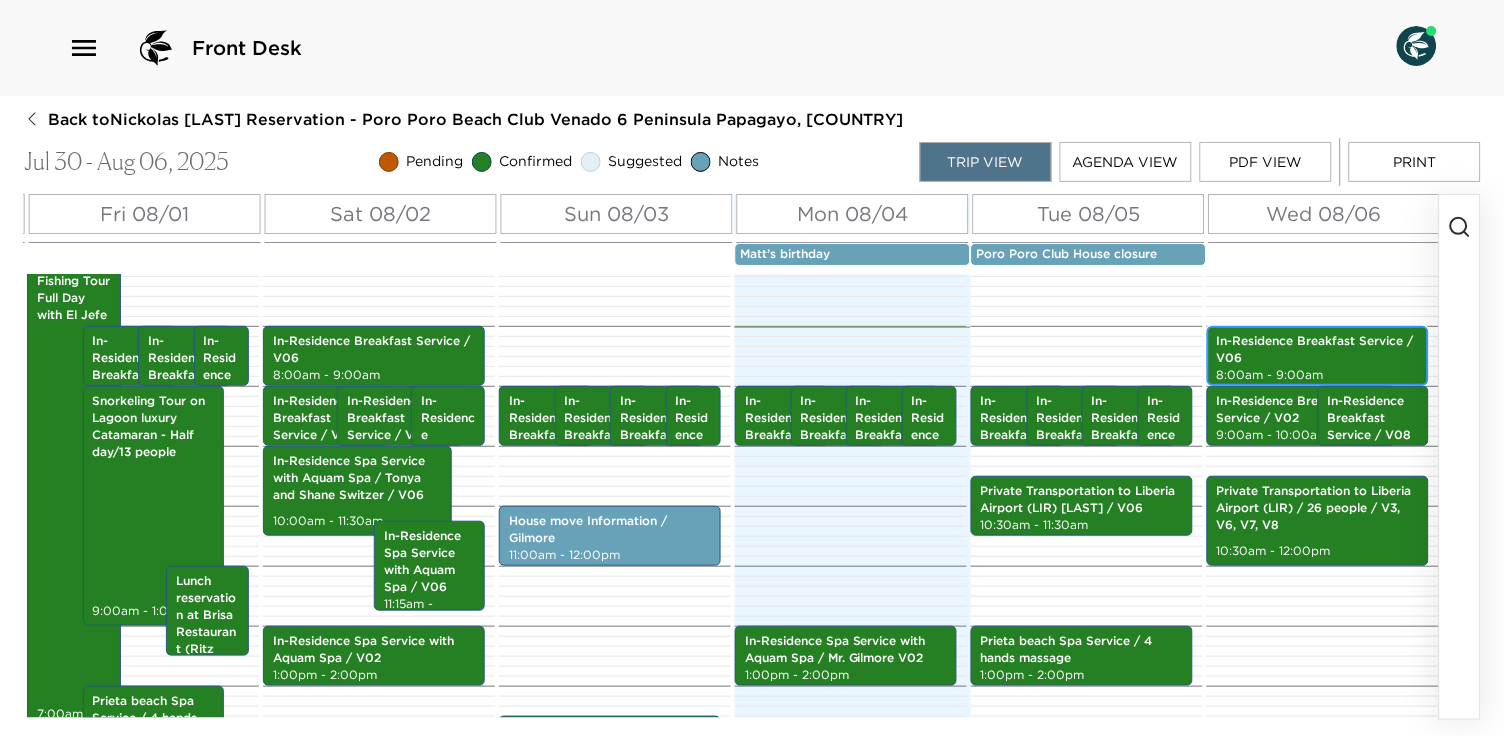click on "In-Residence Breakfast Service / V06" at bounding box center [1318, 350] 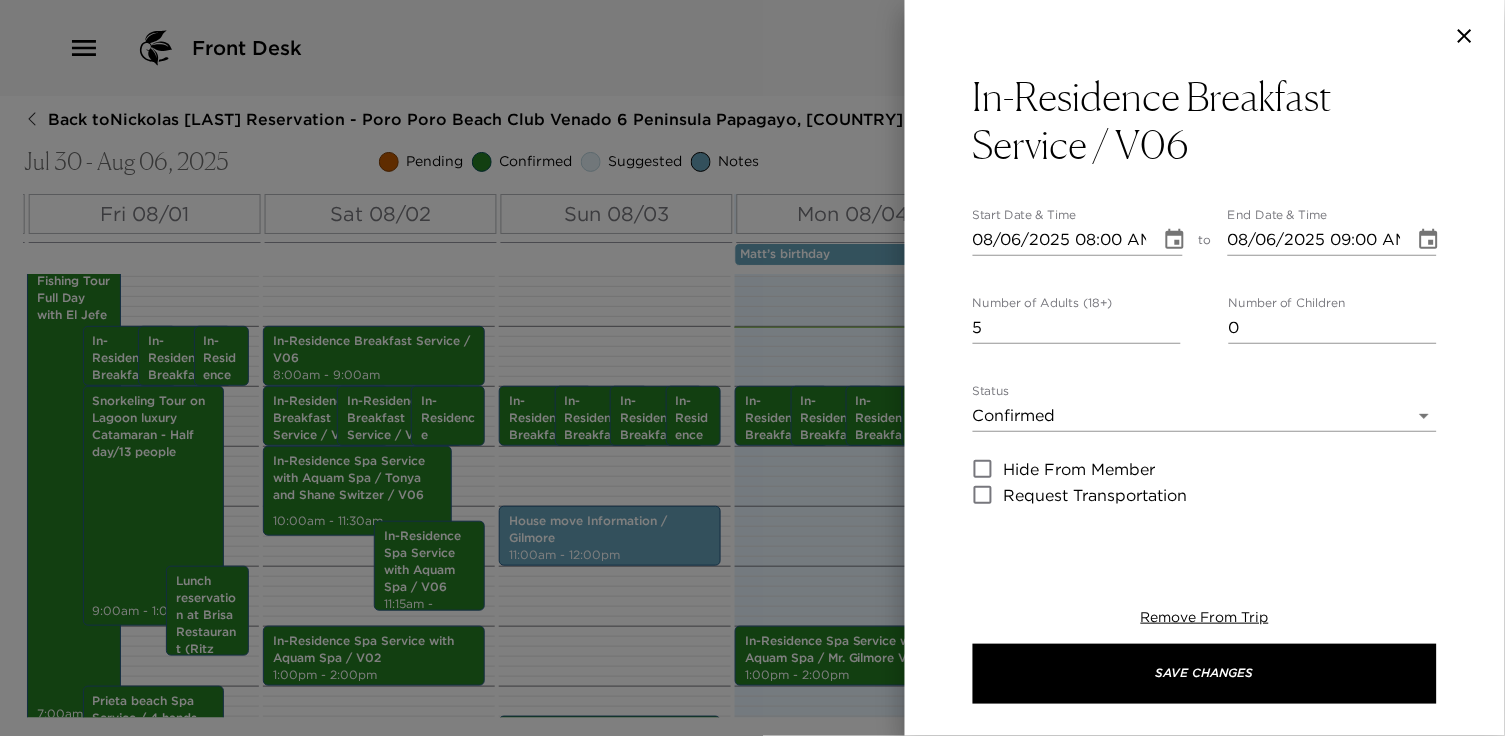click on "5" at bounding box center (1077, 328) 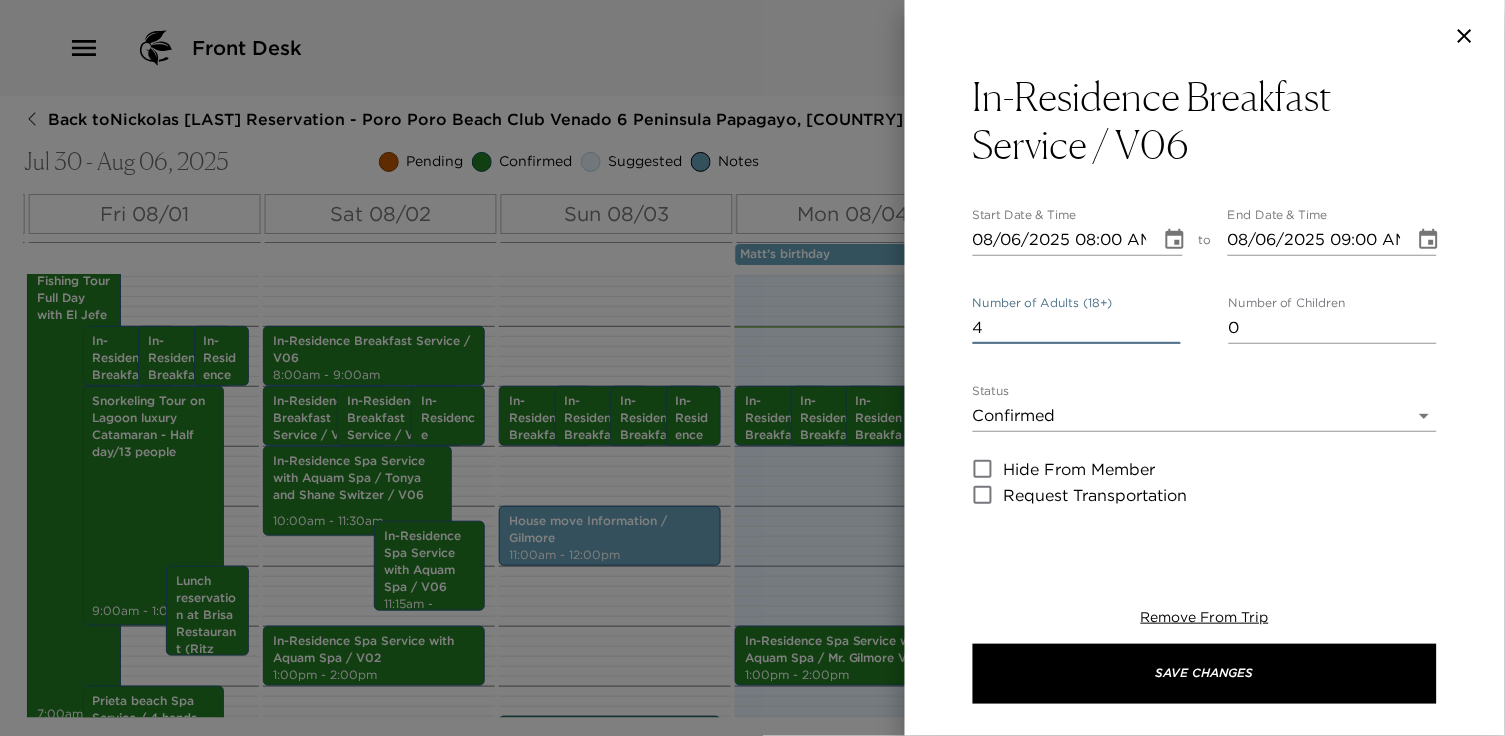 click on "4" at bounding box center (1077, 328) 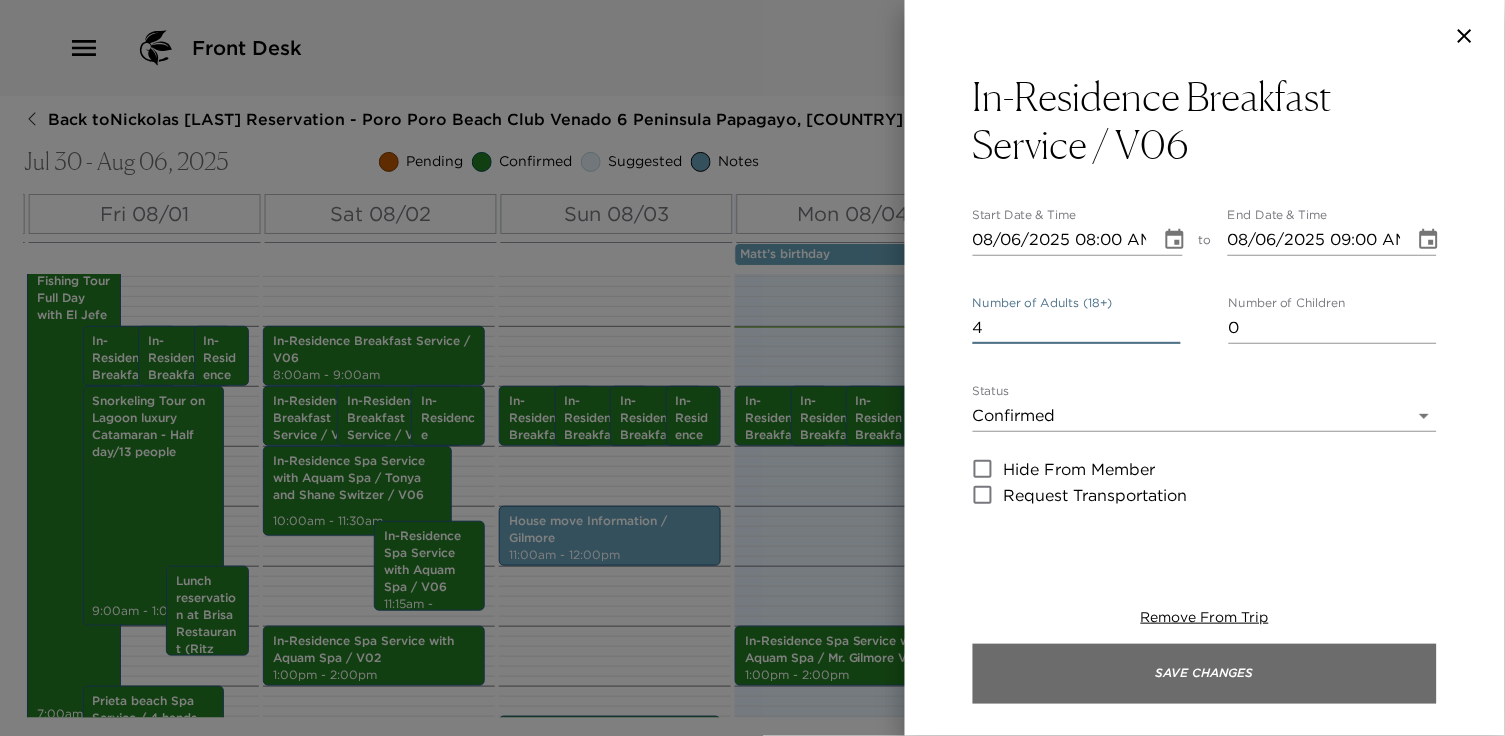 click on "Save Changes" at bounding box center [1205, 674] 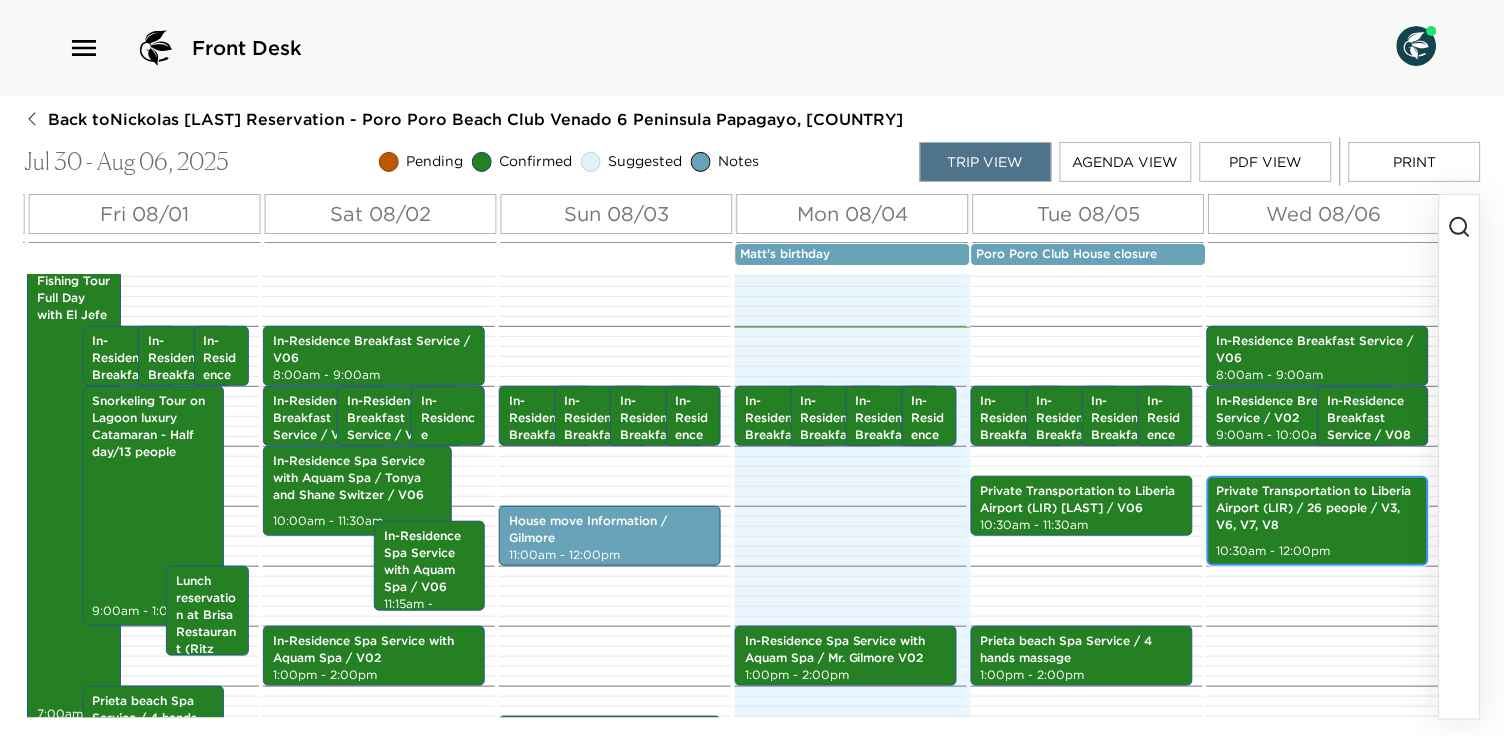 click on "Private Transportation to Liberia Airport (LIR) / 26 people / V3, V6, V7, V8" at bounding box center (1318, 508) 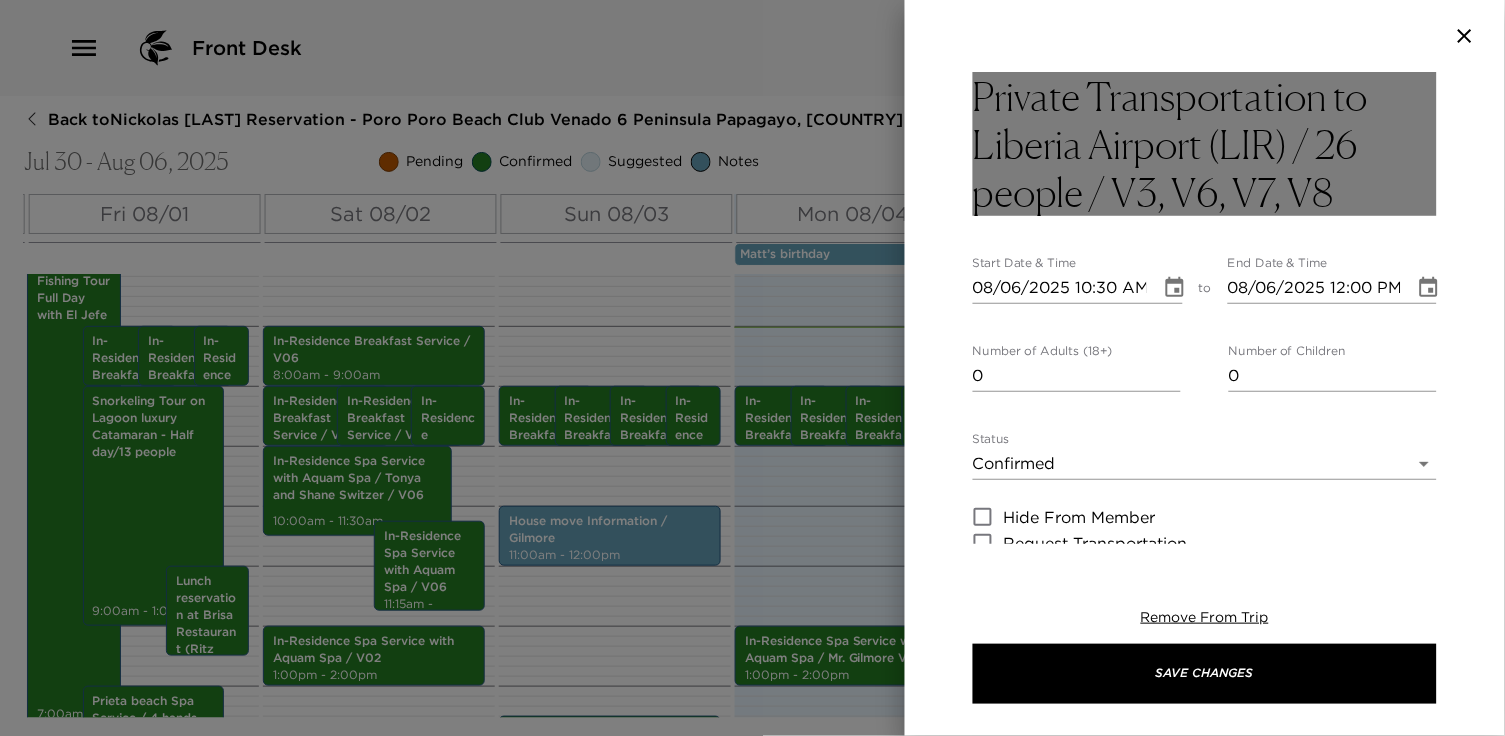 click on "Private Transportation to Liberia Airport (LIR) / 26 people / V3, V6, V7, V8" at bounding box center [1205, 144] 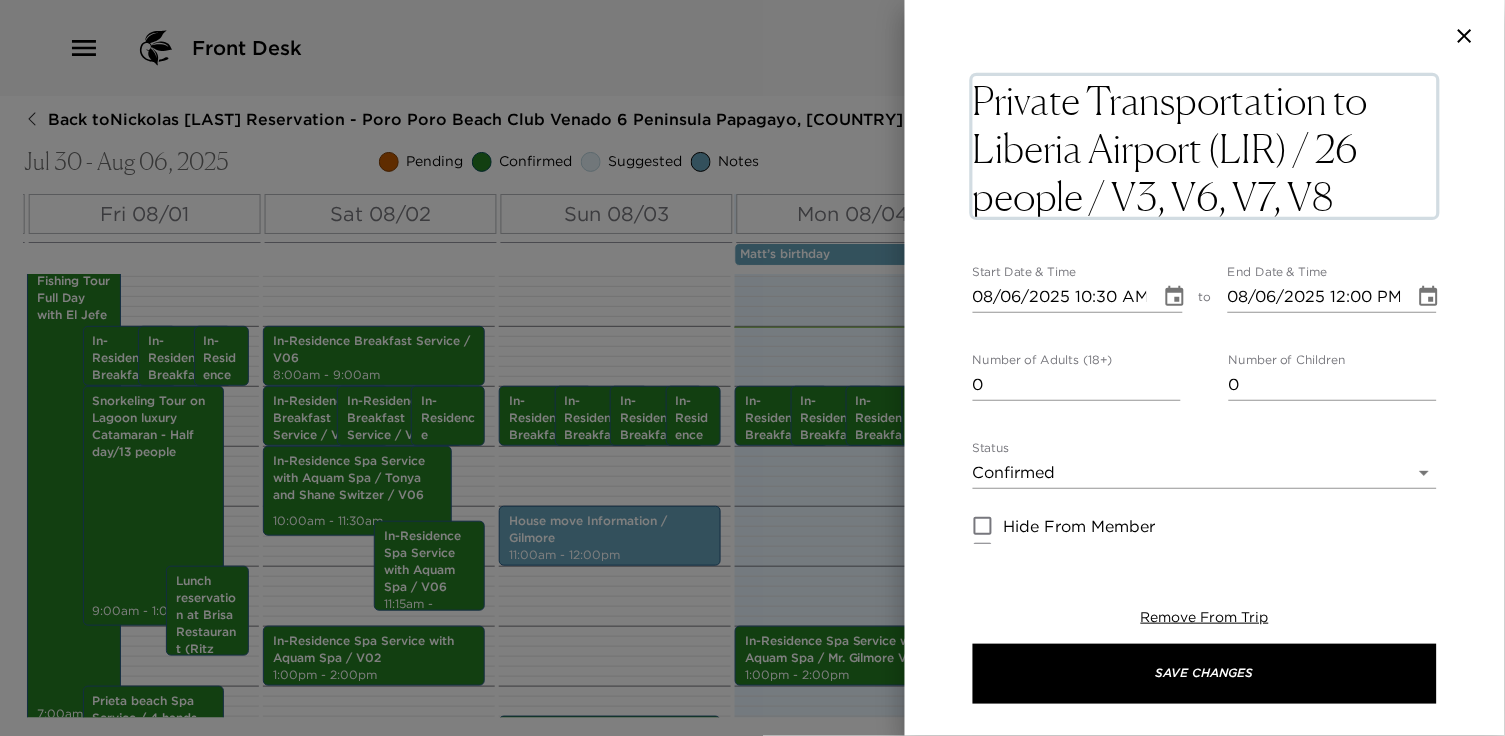 click on "Private Transportation to Liberia Airport (LIR) / 26 people / V3, V6, V7, V8" at bounding box center [1205, 146] 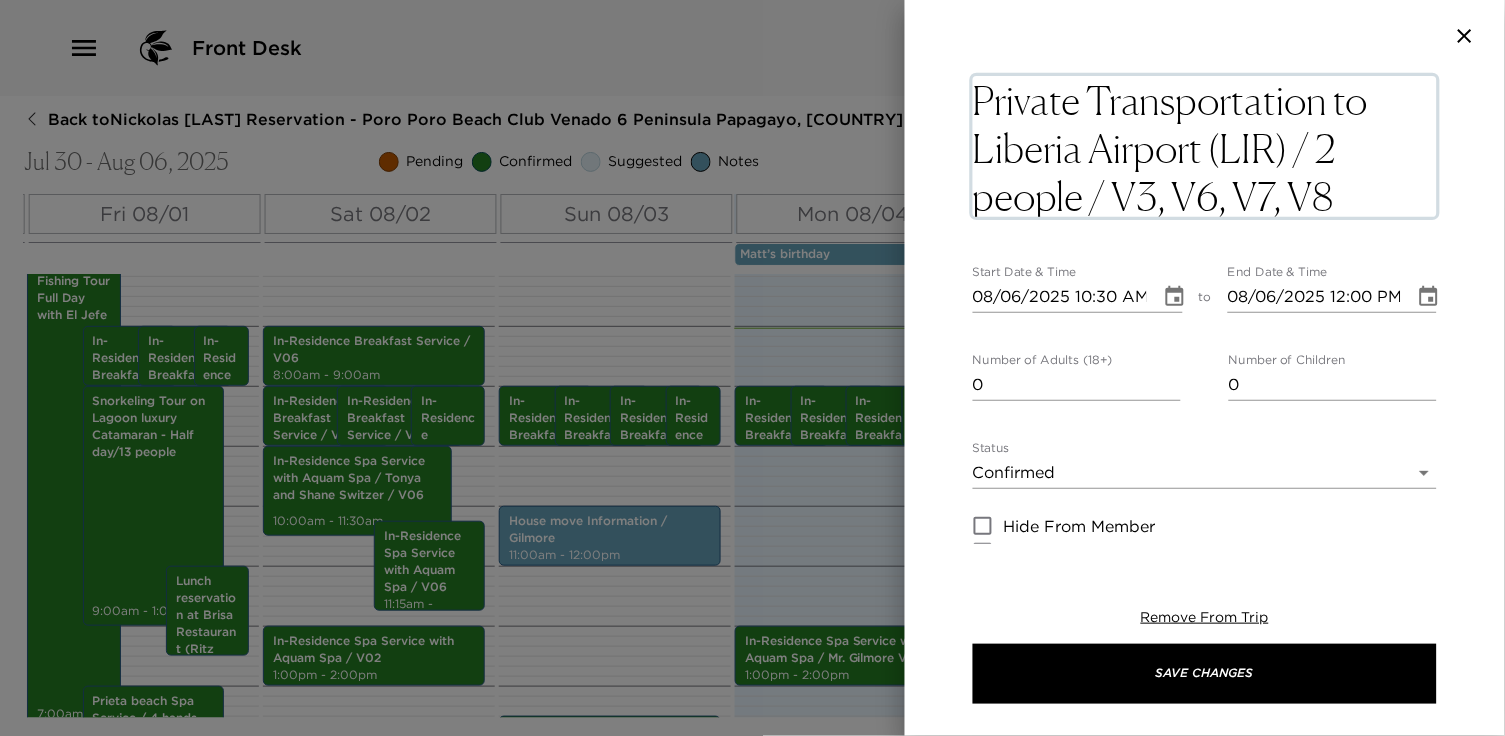 type on "Private Transportation to Liberia Airport (LIR) / 24 people / V3, V6, V7, V8" 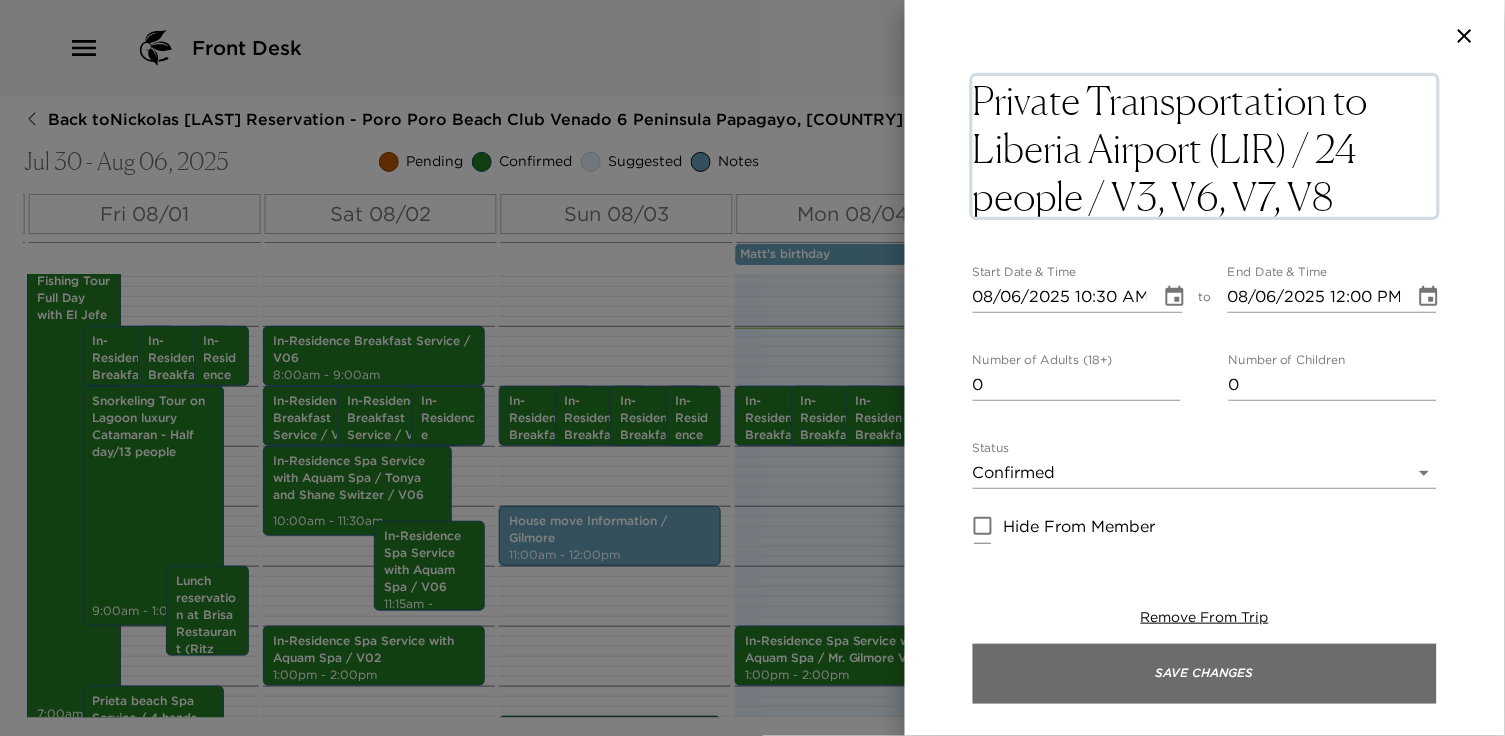 click on "Save Changes" at bounding box center [1205, 674] 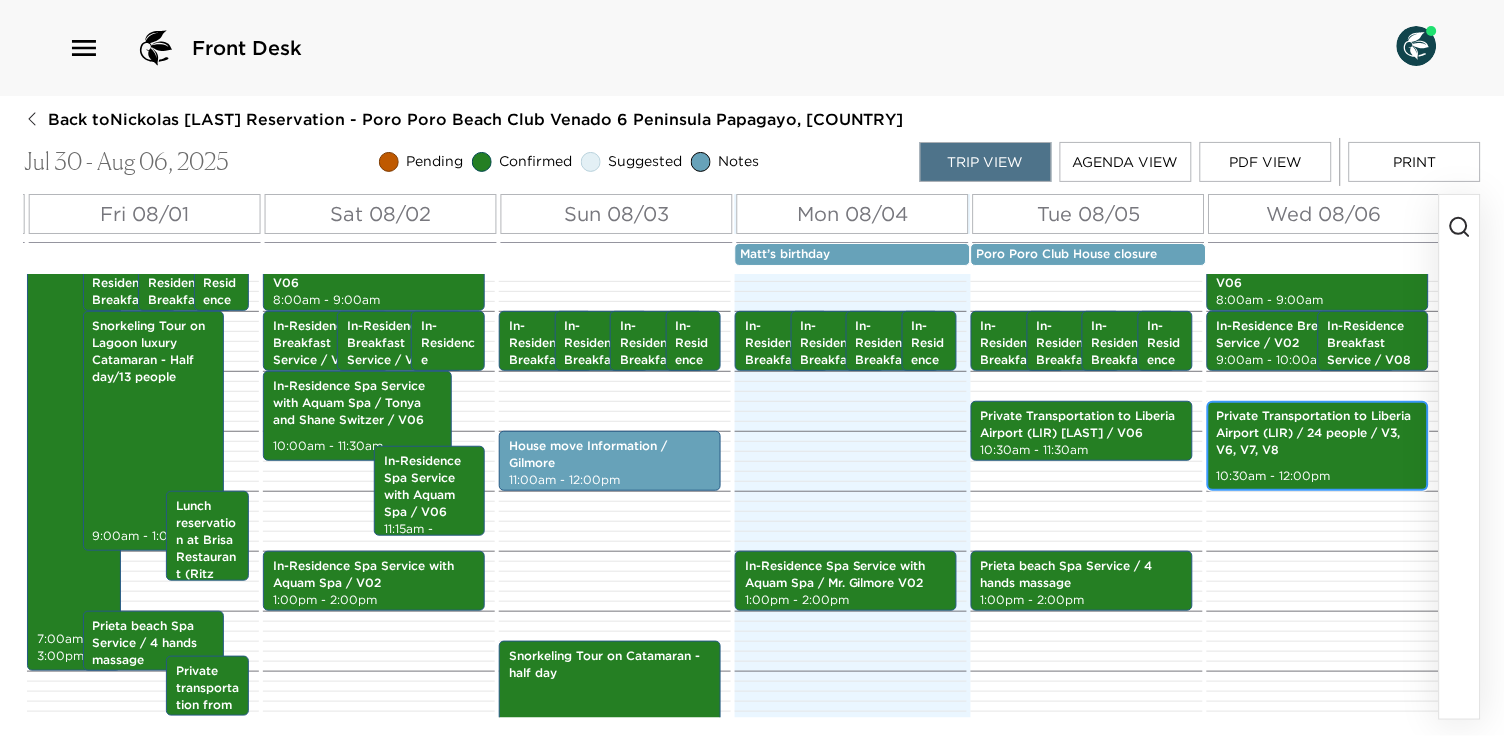 scroll, scrollTop: 502, scrollLeft: 0, axis: vertical 